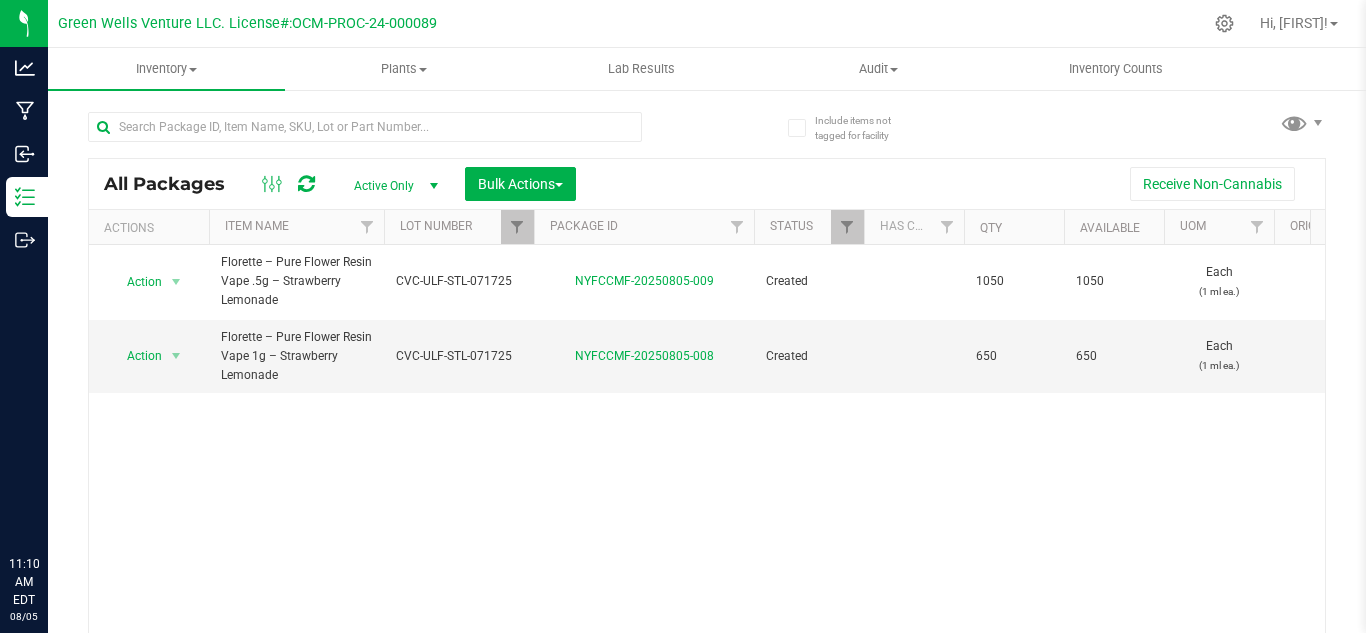 scroll, scrollTop: 0, scrollLeft: 0, axis: both 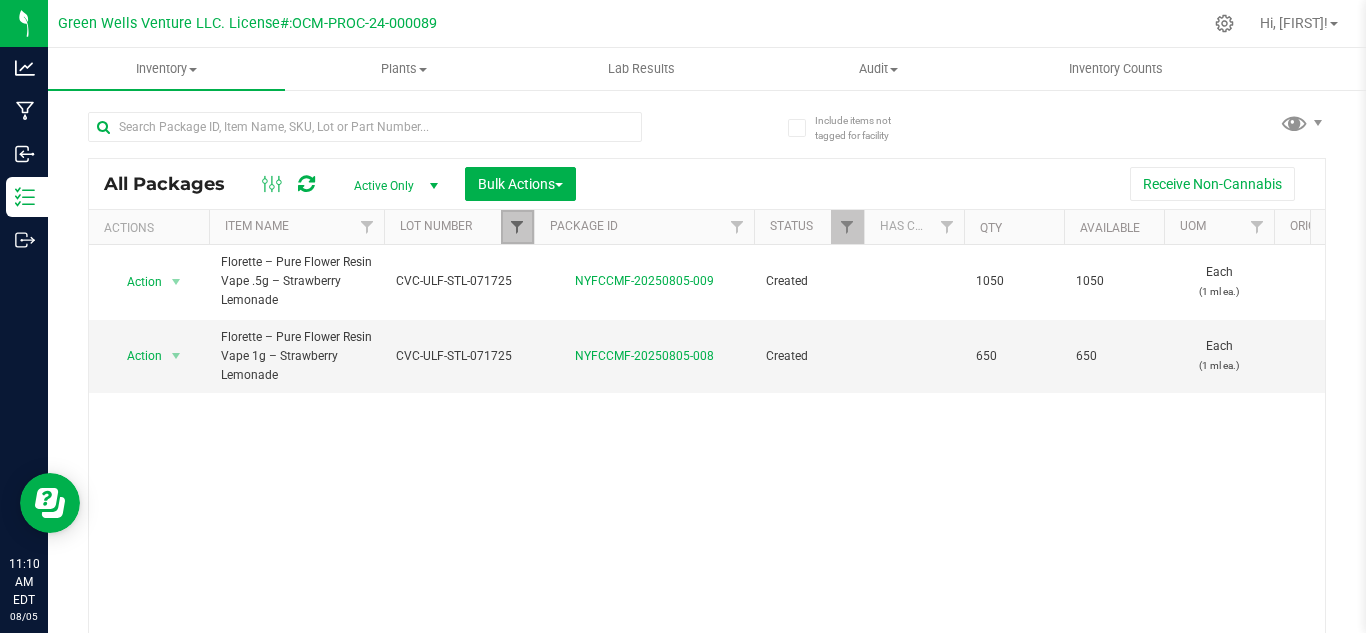 click at bounding box center [517, 227] 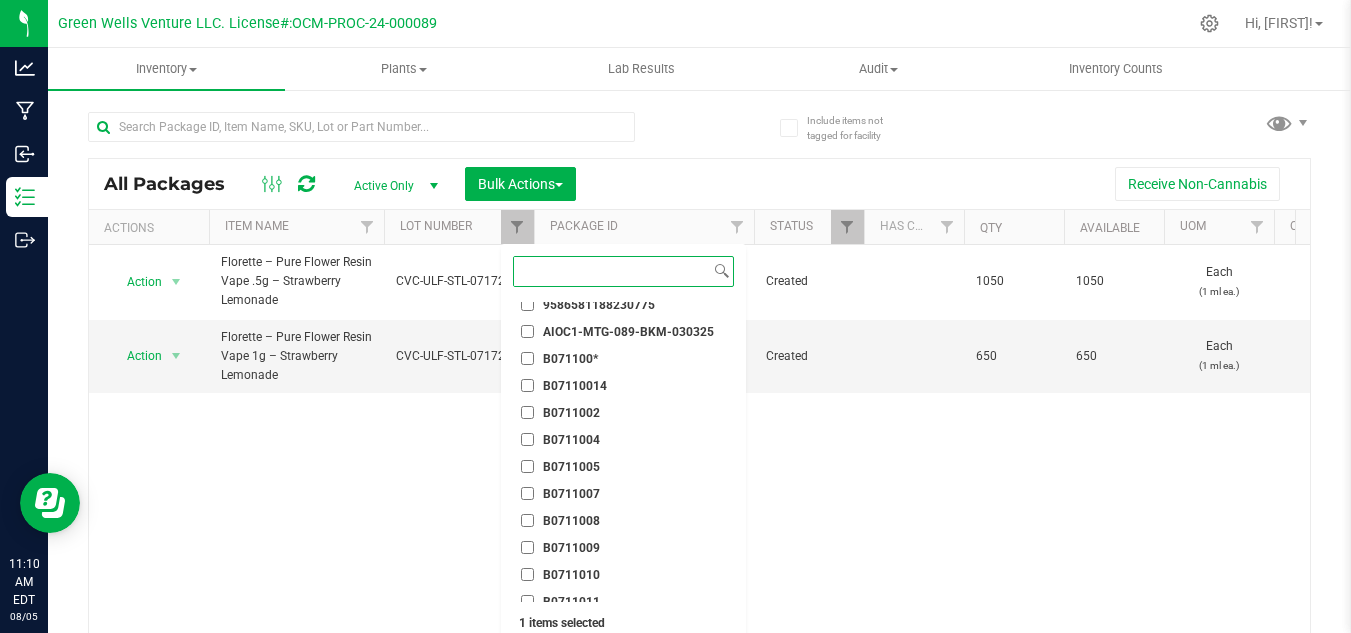 scroll, scrollTop: 1300, scrollLeft: 0, axis: vertical 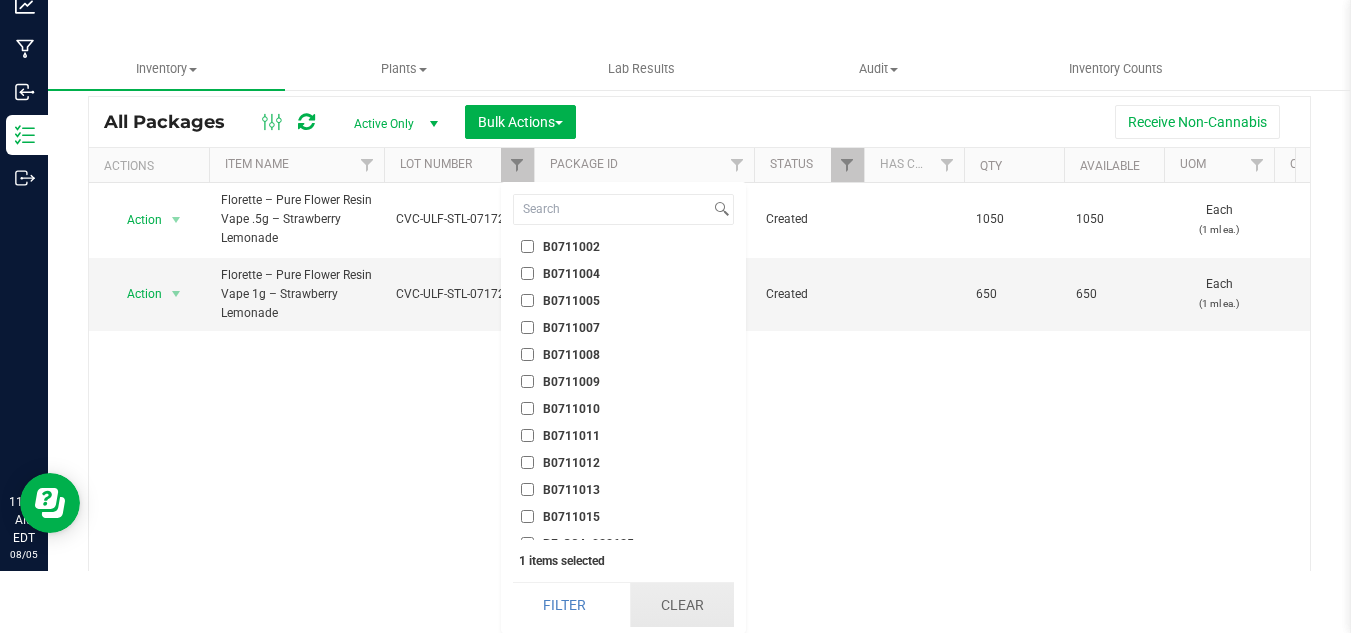 click on "Clear" at bounding box center [682, 605] 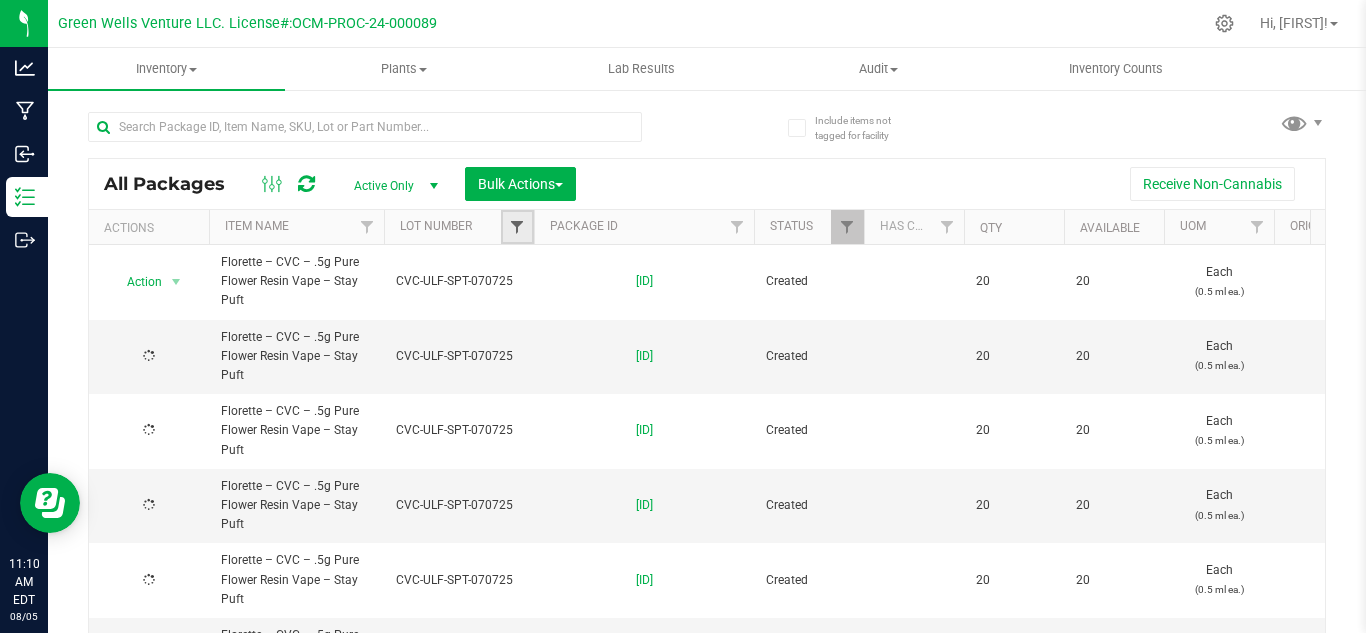 click at bounding box center (517, 227) 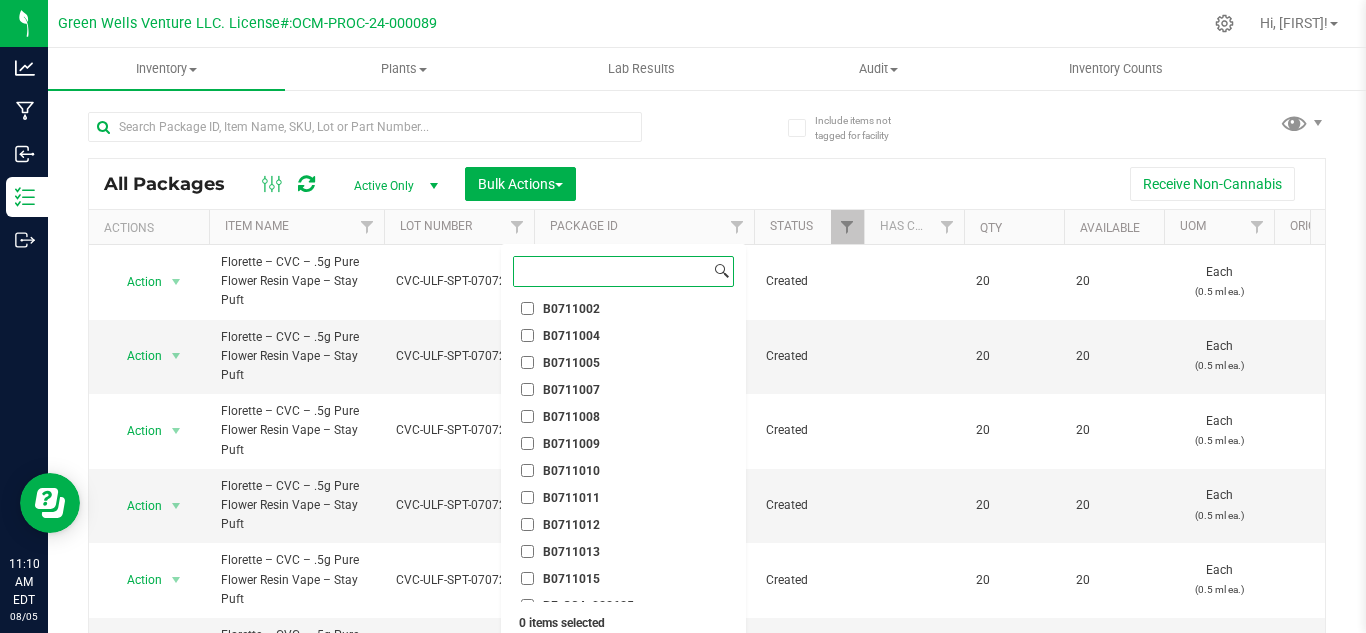 paste on "WF35-ULF-PDO-080125" 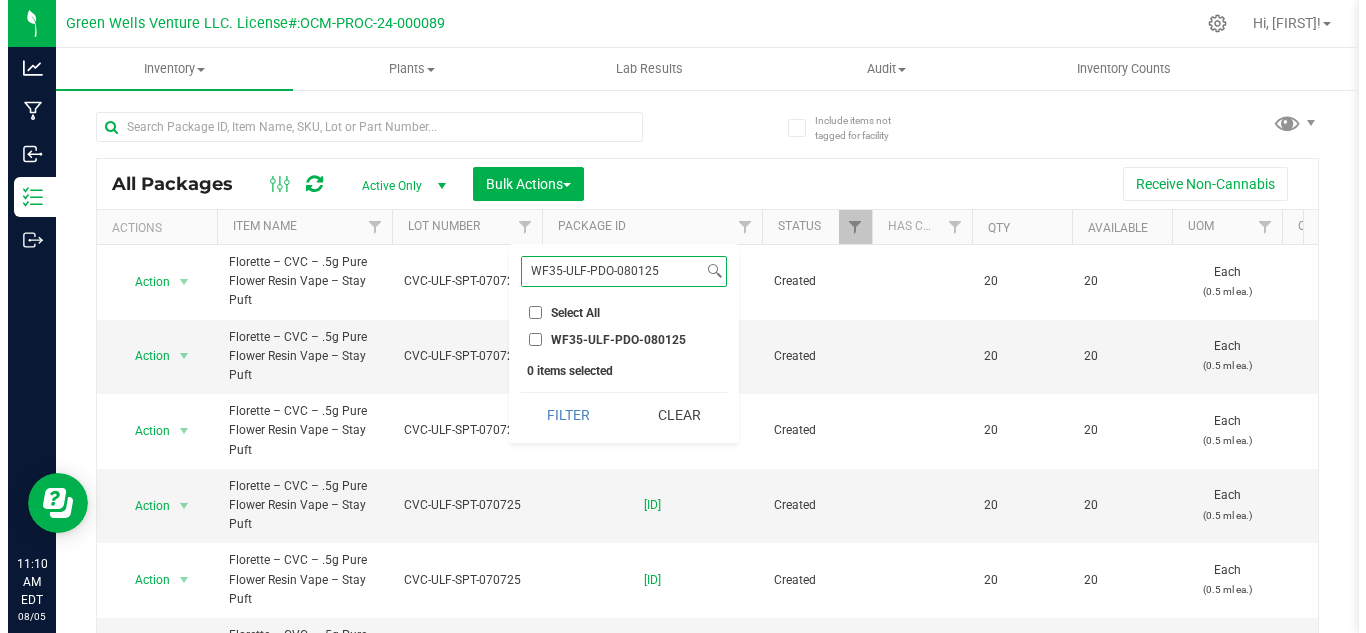 scroll, scrollTop: 0, scrollLeft: 0, axis: both 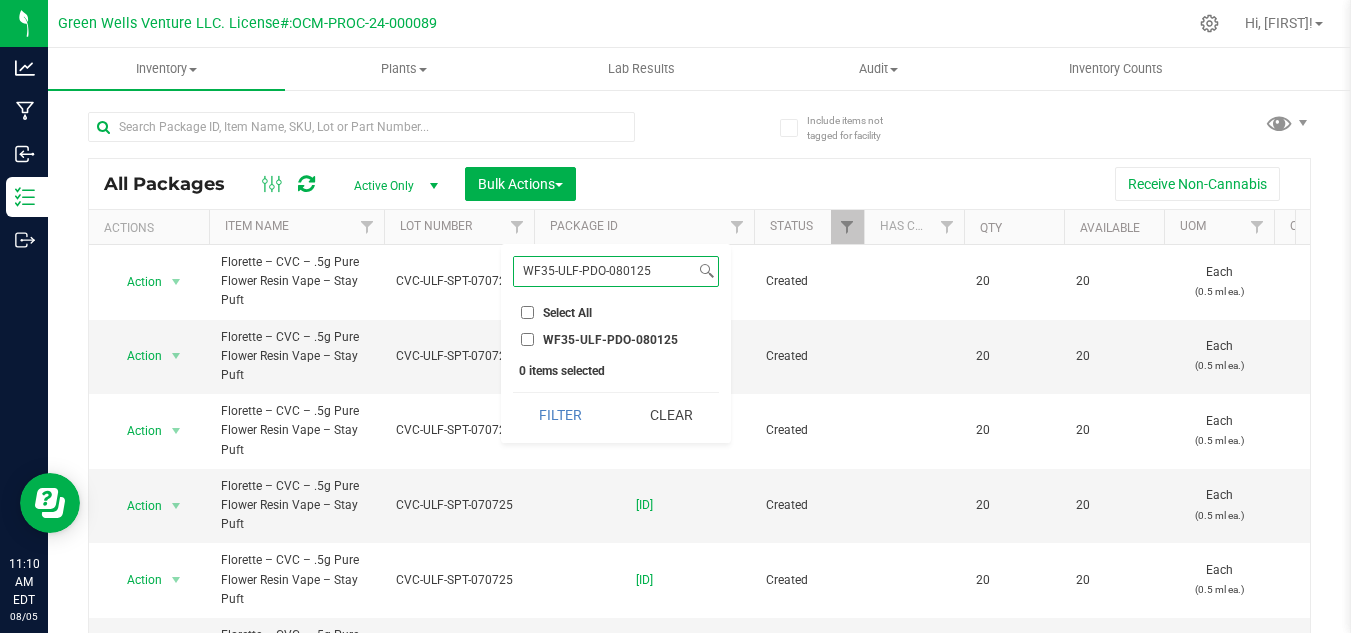 type on "WF35-ULF-PDO-080125" 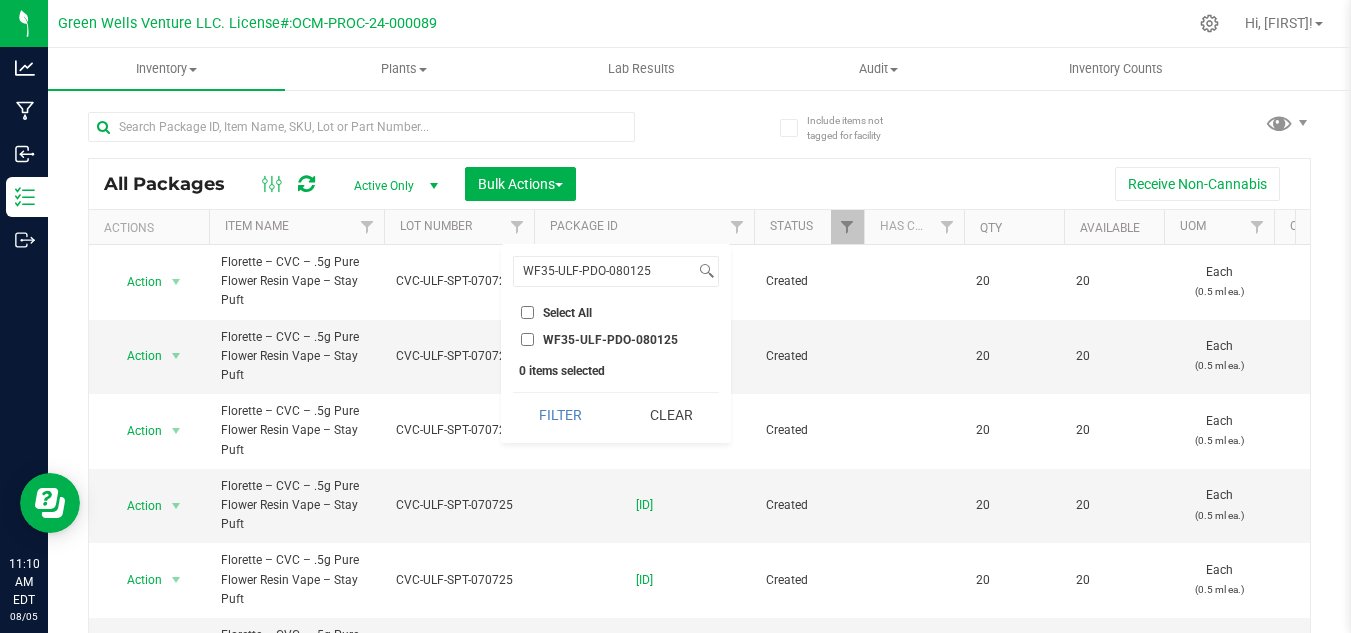 click on "WF35-ULF-PDO-080125" at bounding box center (527, 339) 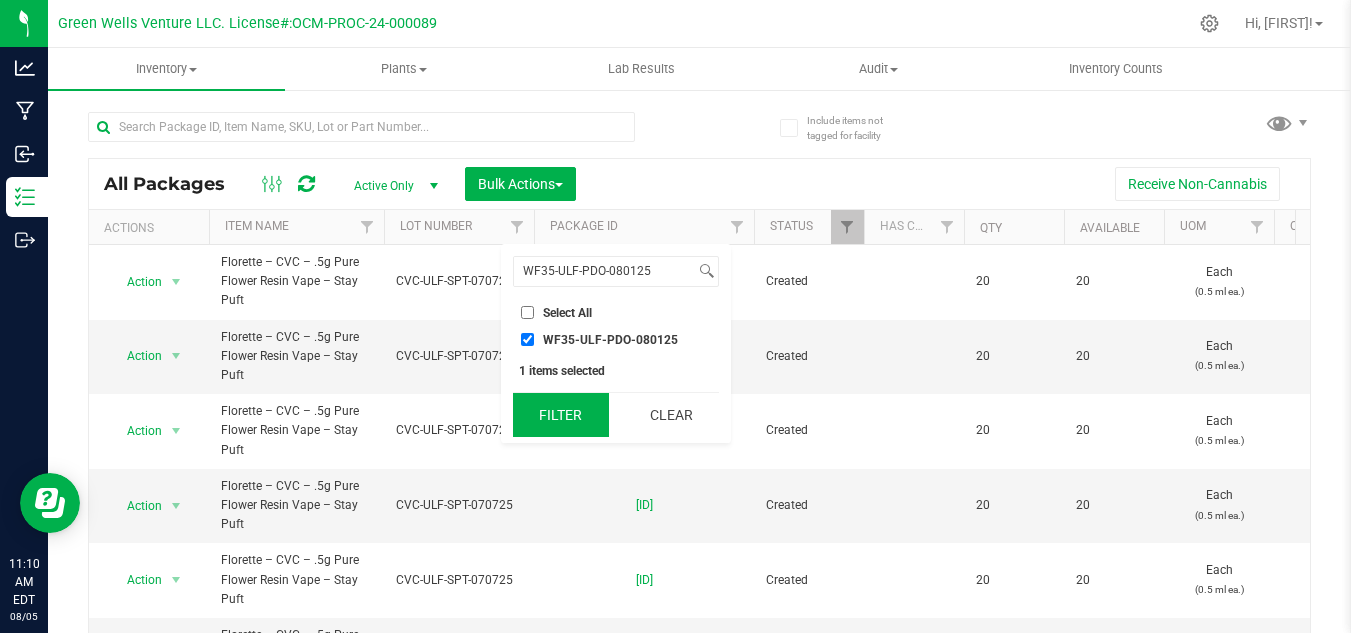 click on "Filter" at bounding box center (561, 415) 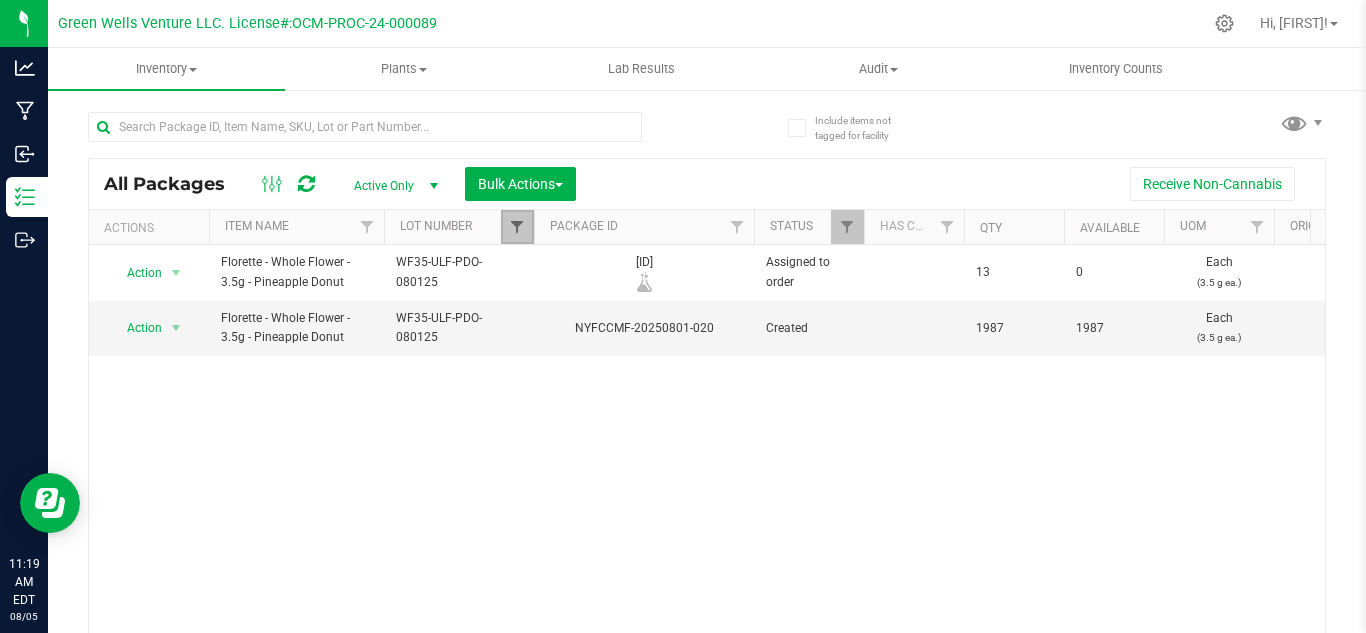 click at bounding box center [517, 227] 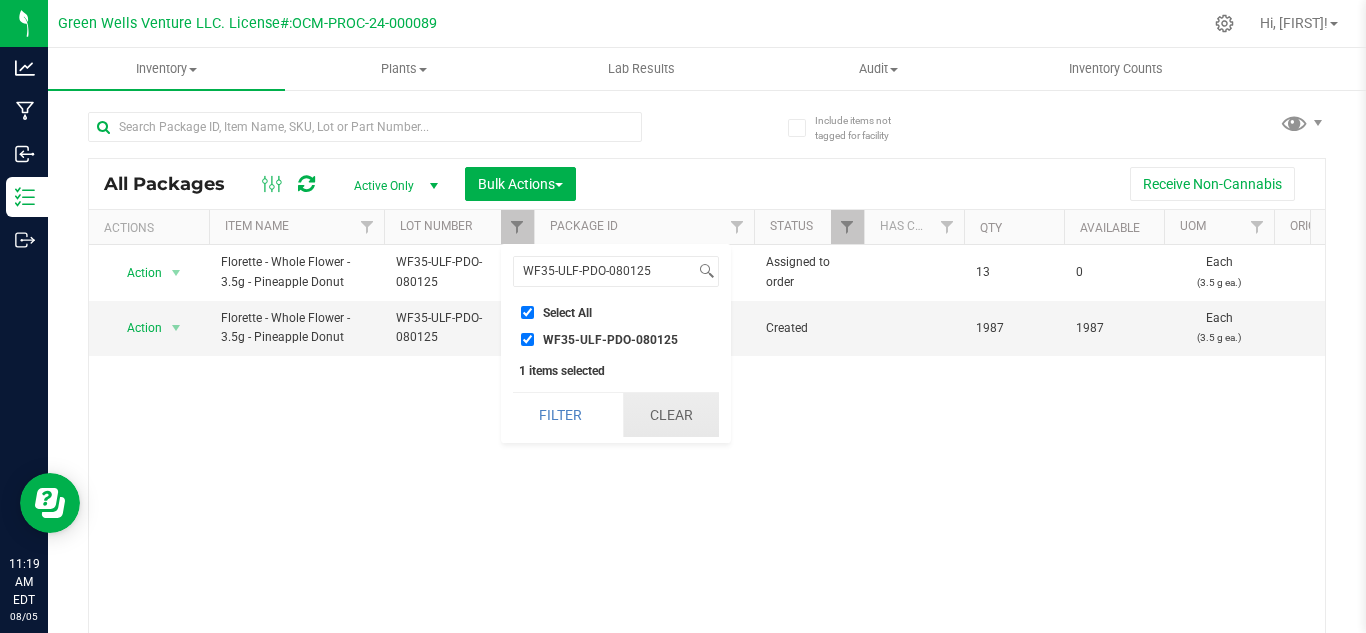 click on "Clear" at bounding box center [671, 415] 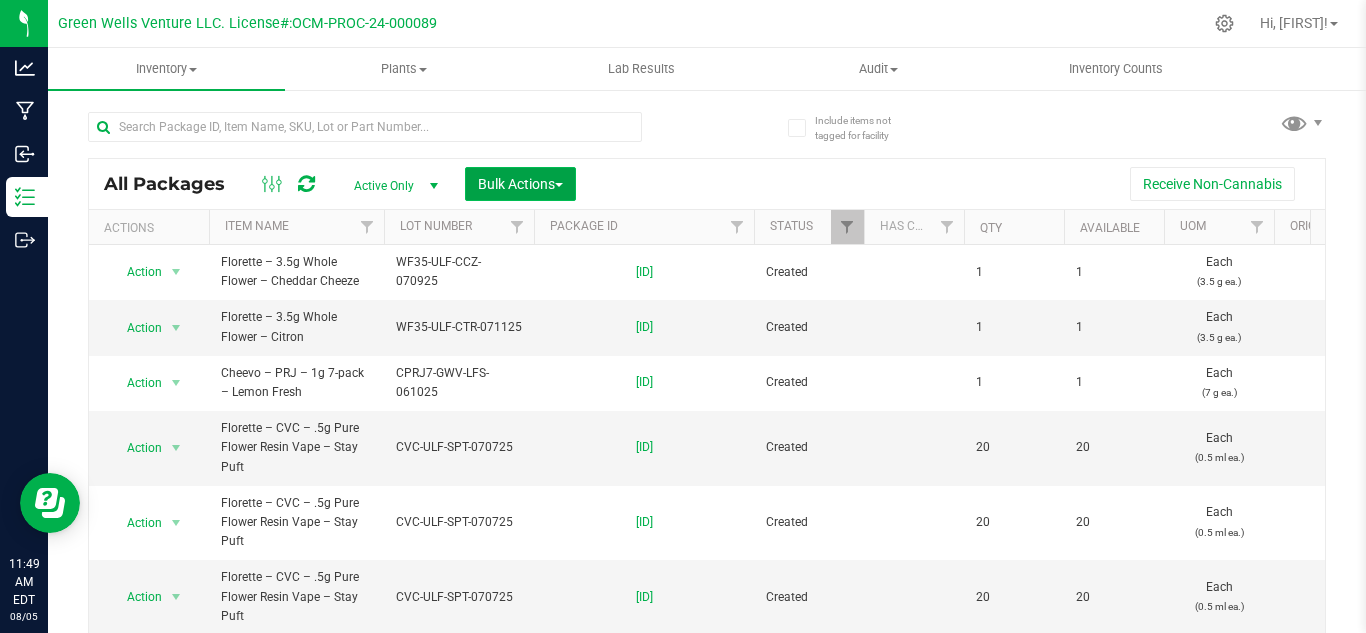 click on "Bulk Actions" at bounding box center [520, 184] 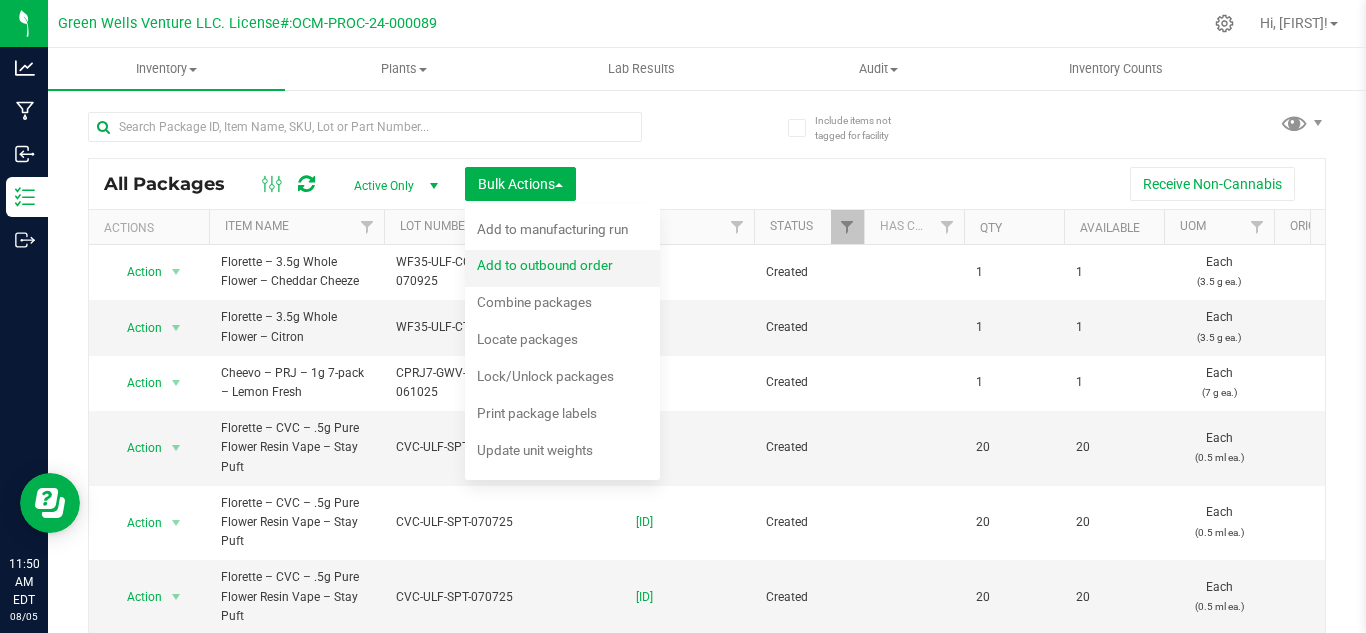 click on "Add to outbound order" at bounding box center (558, 268) 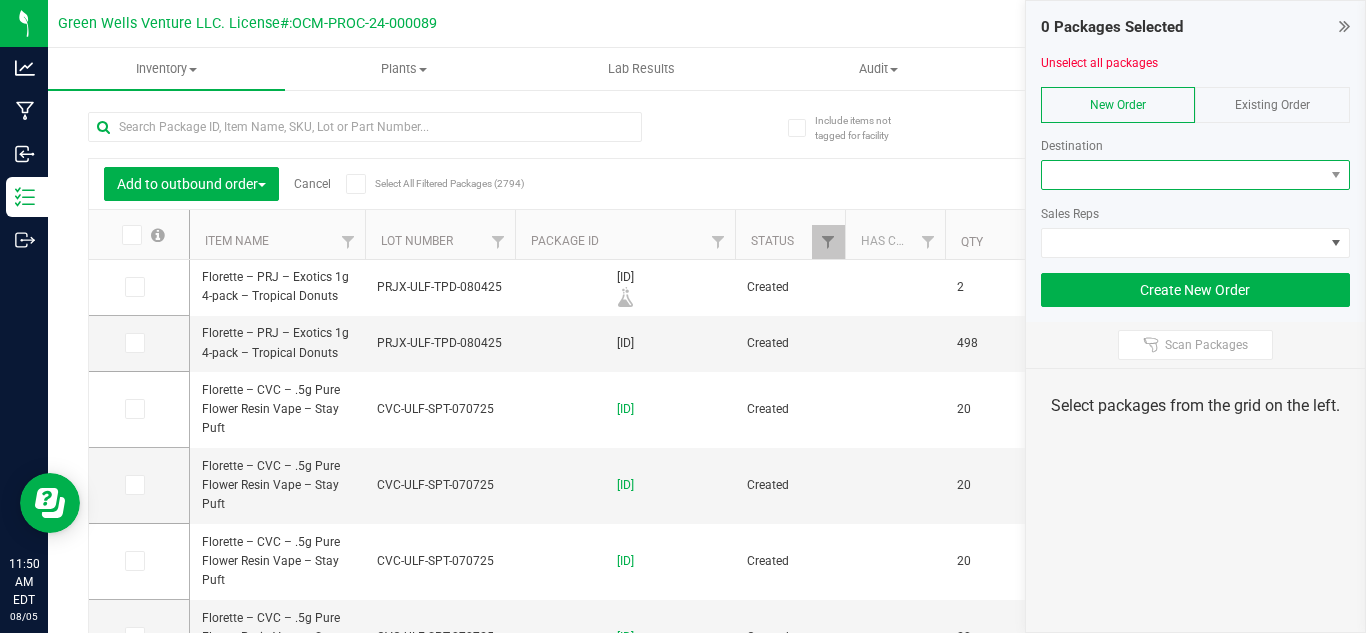 click at bounding box center (1183, 175) 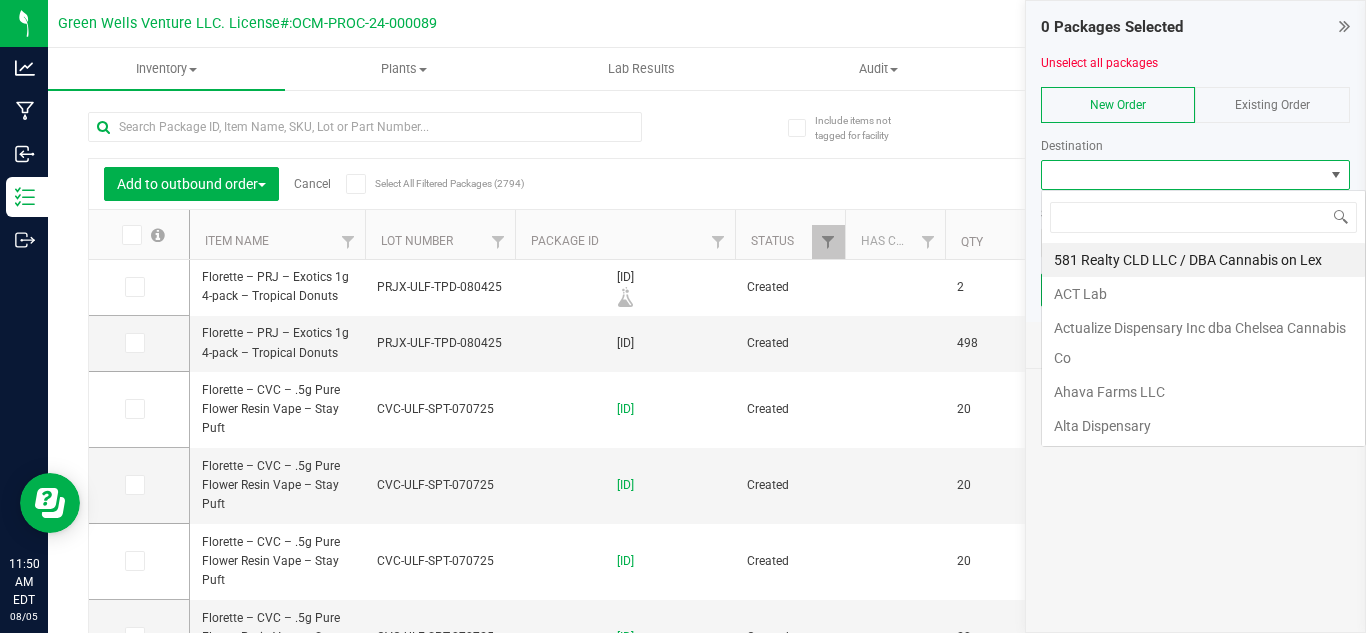 scroll, scrollTop: 99970, scrollLeft: 99690, axis: both 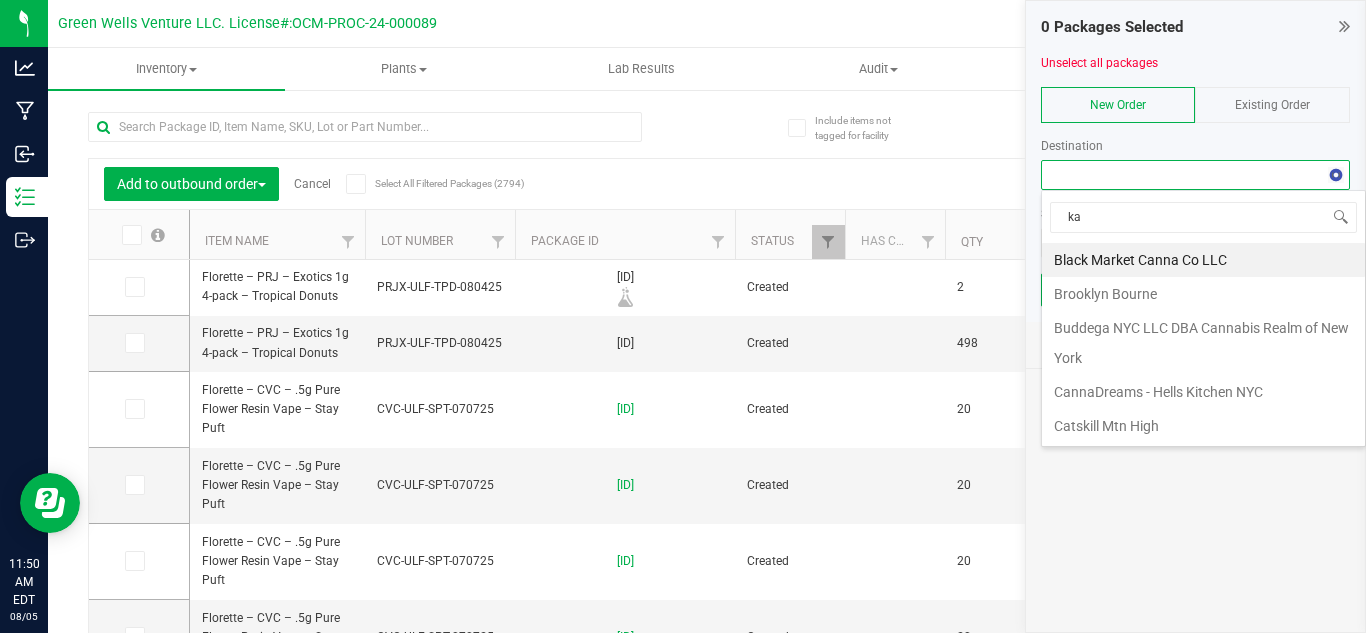 type on "[FIRST]" 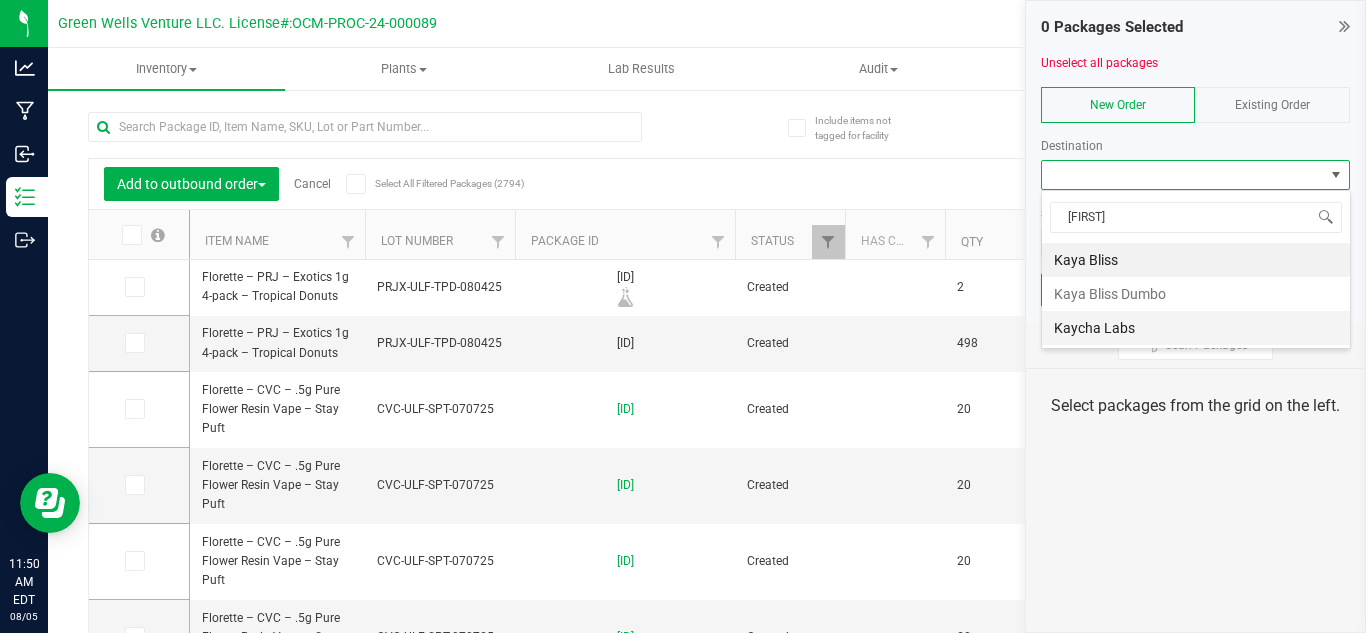 click on "Kaycha Labs" at bounding box center [1196, 328] 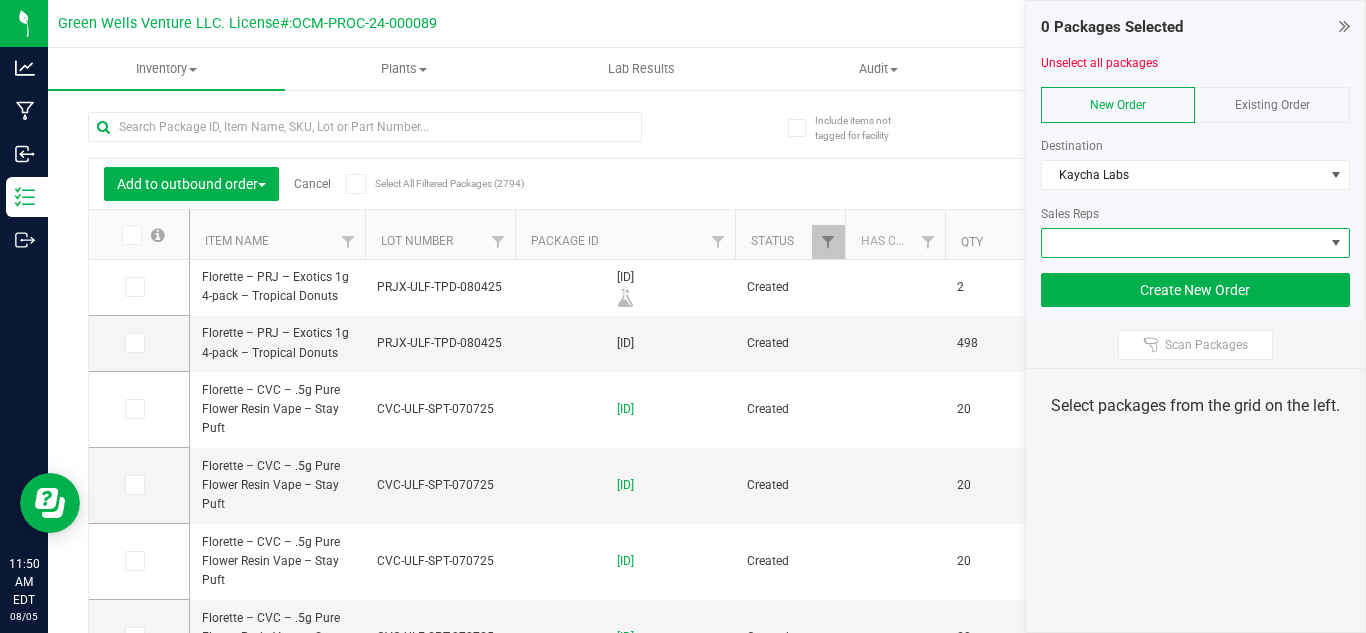 click at bounding box center (1183, 243) 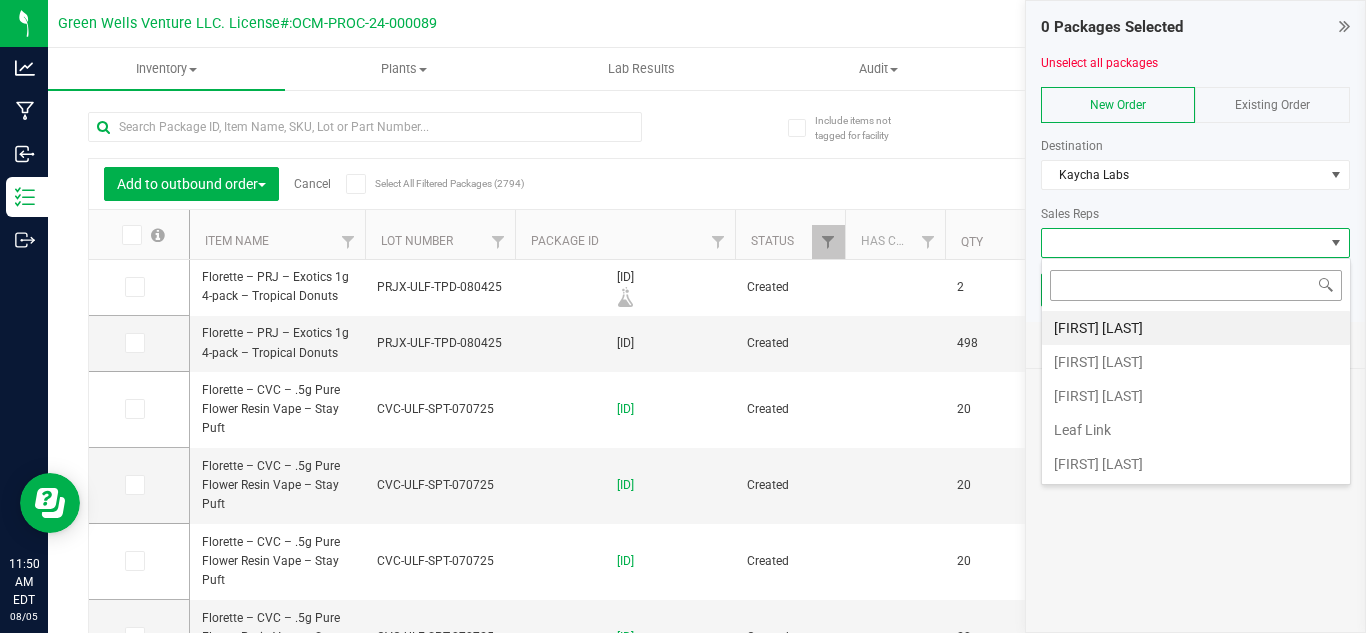 scroll, scrollTop: 99970, scrollLeft: 99690, axis: both 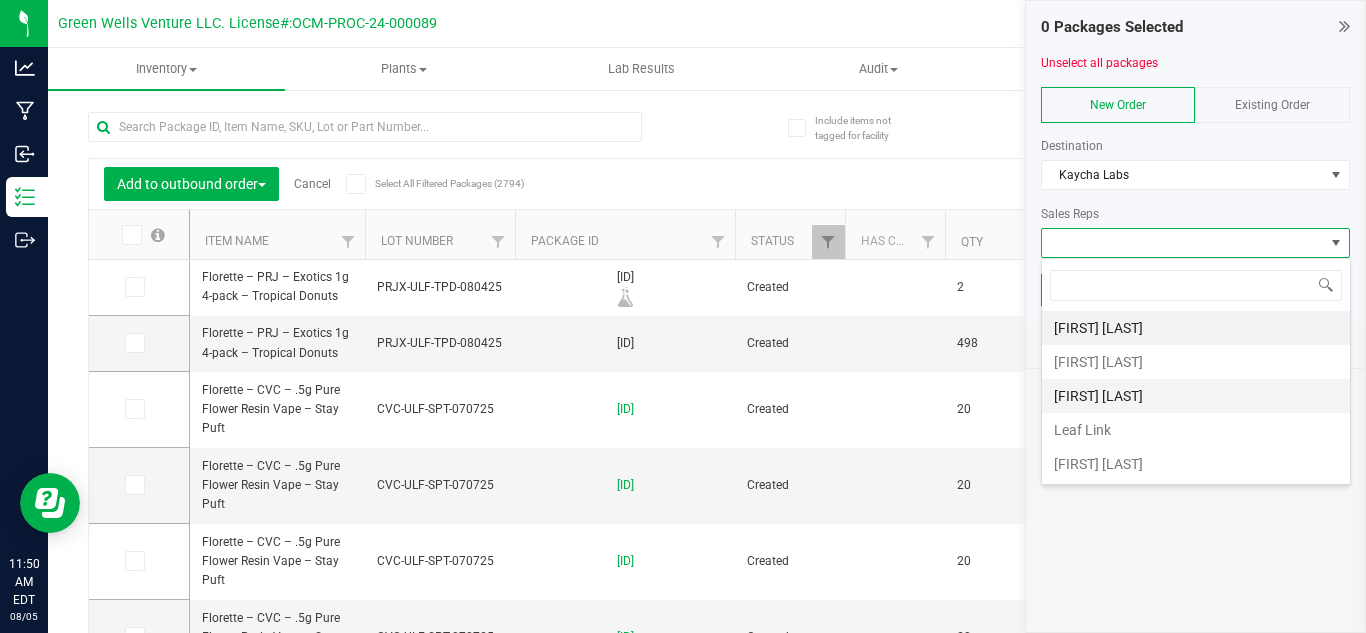 click on "[FIRST] [LAST]" at bounding box center (1196, 396) 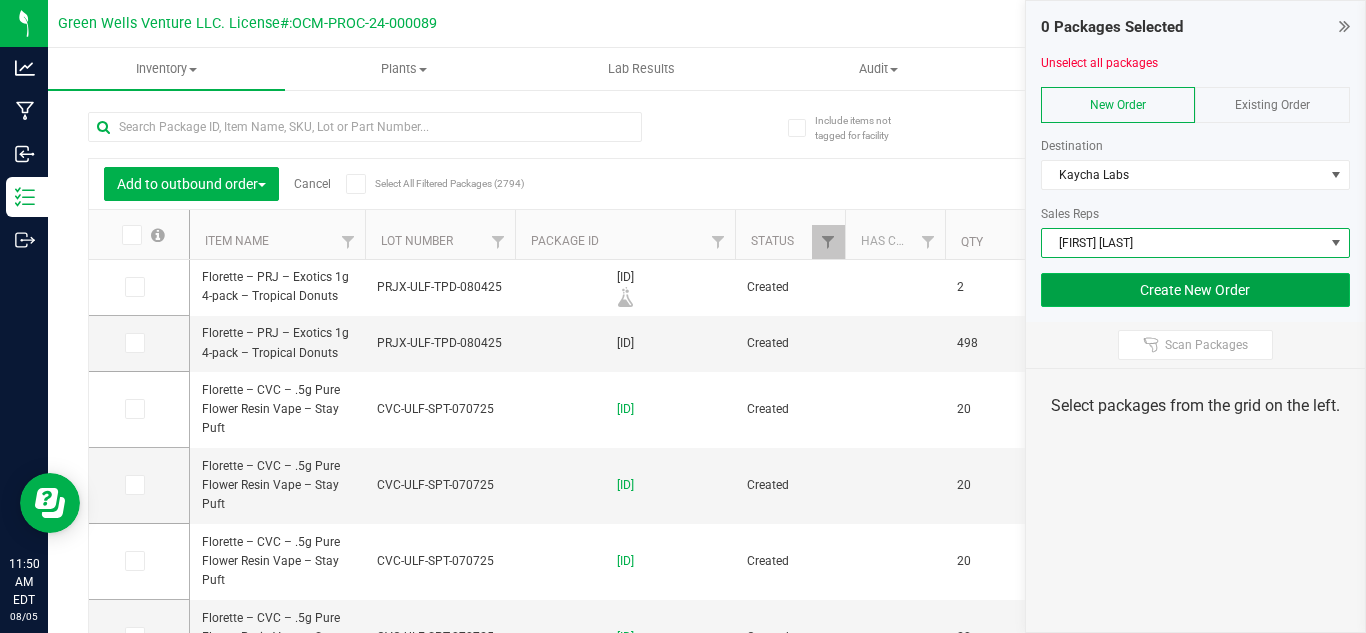 click on "Create New Order" at bounding box center [1196, 290] 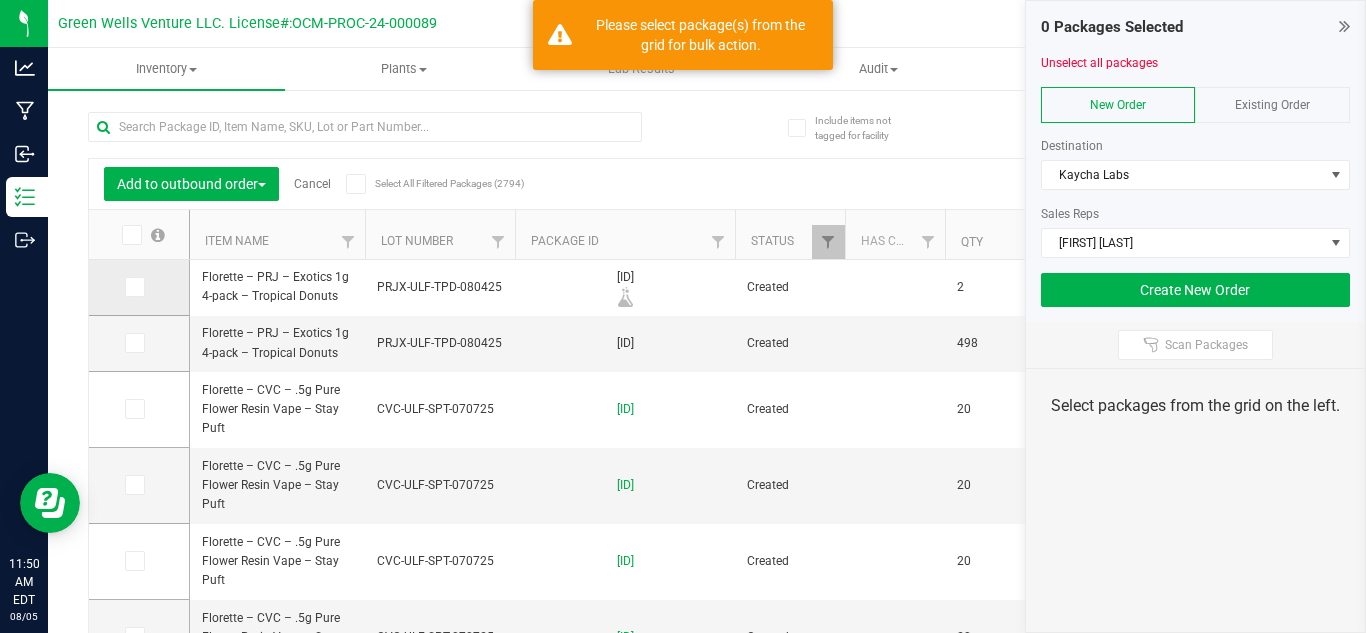 click at bounding box center [133, 287] 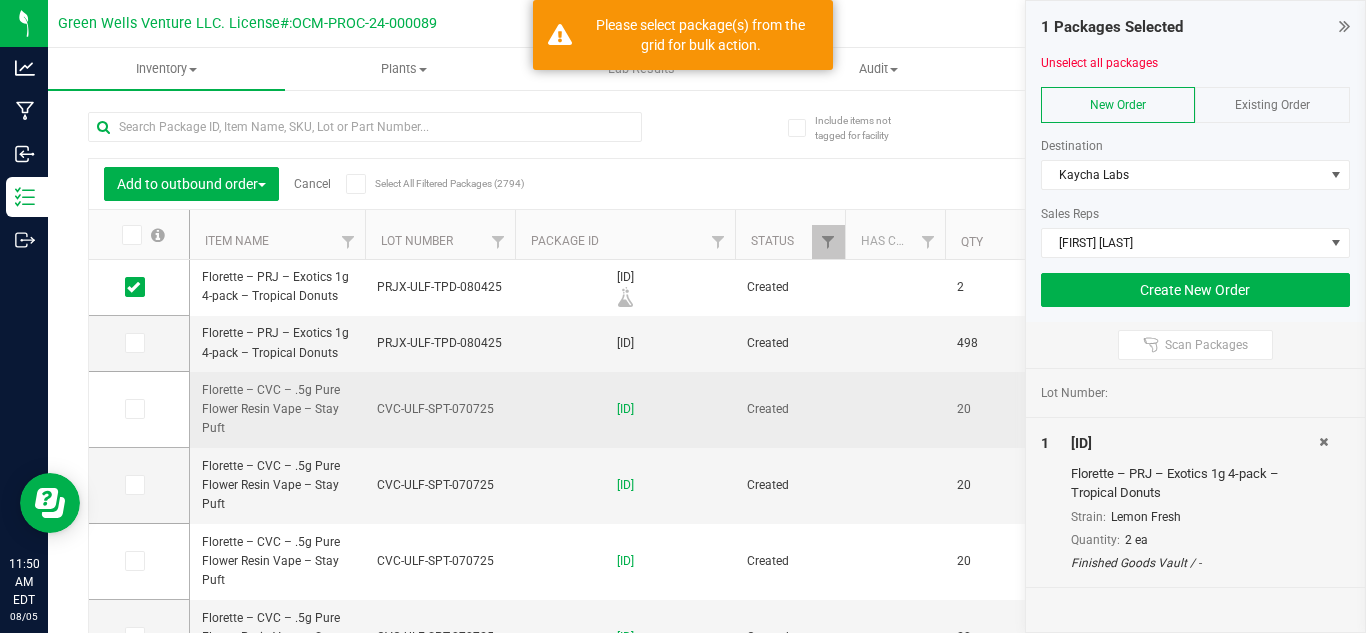 scroll, scrollTop: 65, scrollLeft: 0, axis: vertical 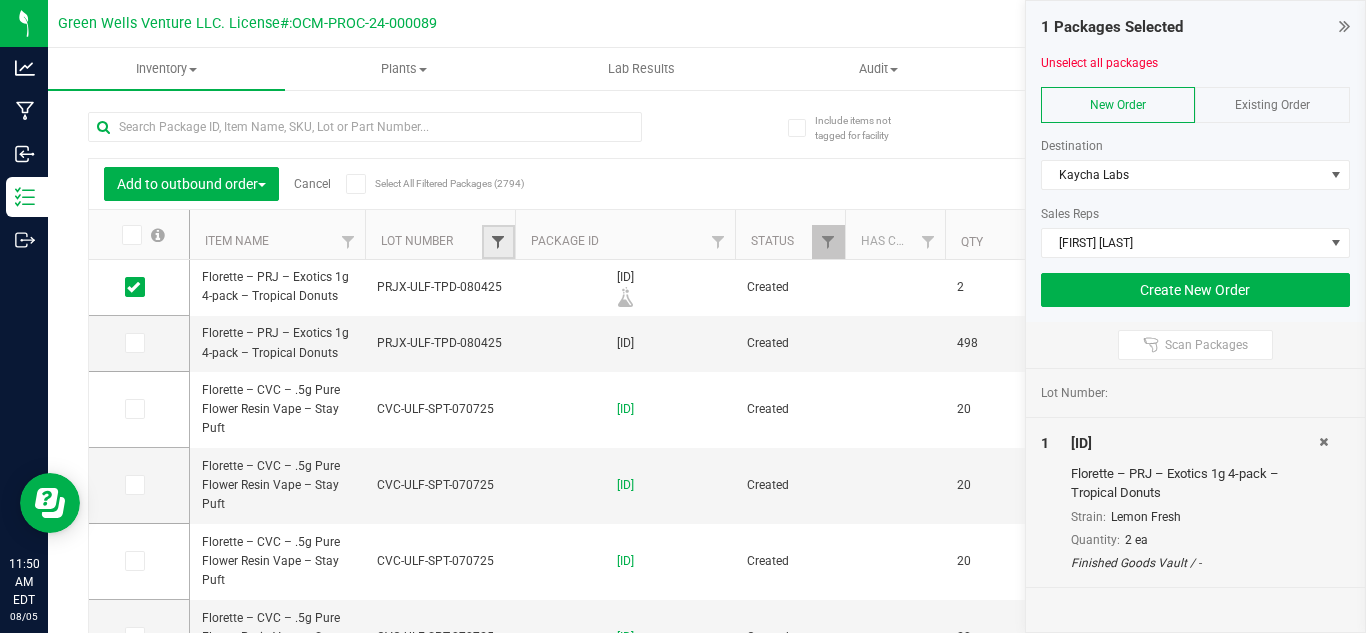 click at bounding box center [498, 242] 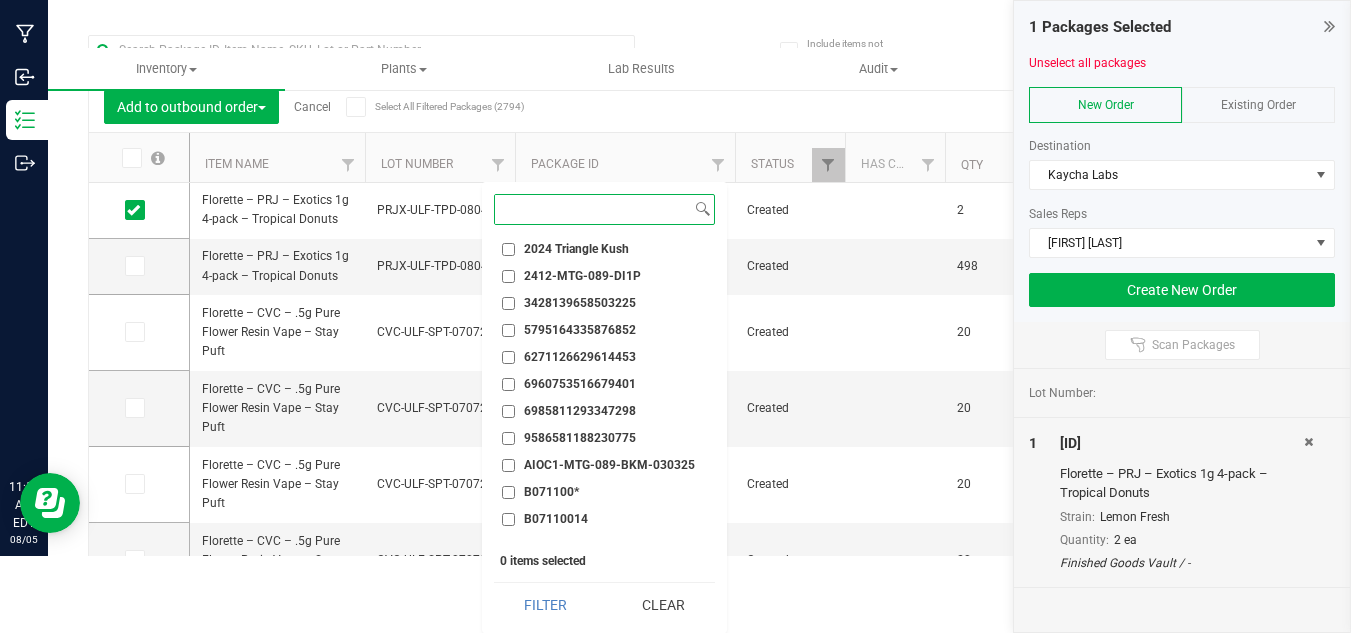 paste on "PRJX-ULF-YZS-080425" 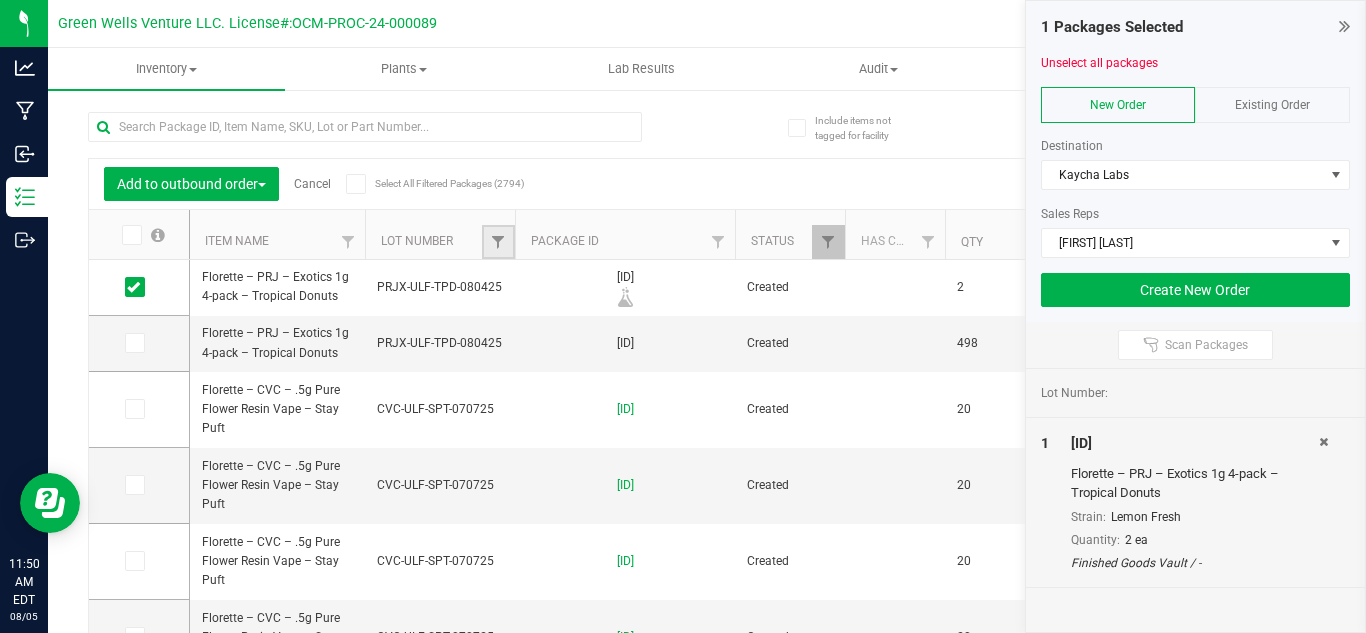 click at bounding box center [498, 242] 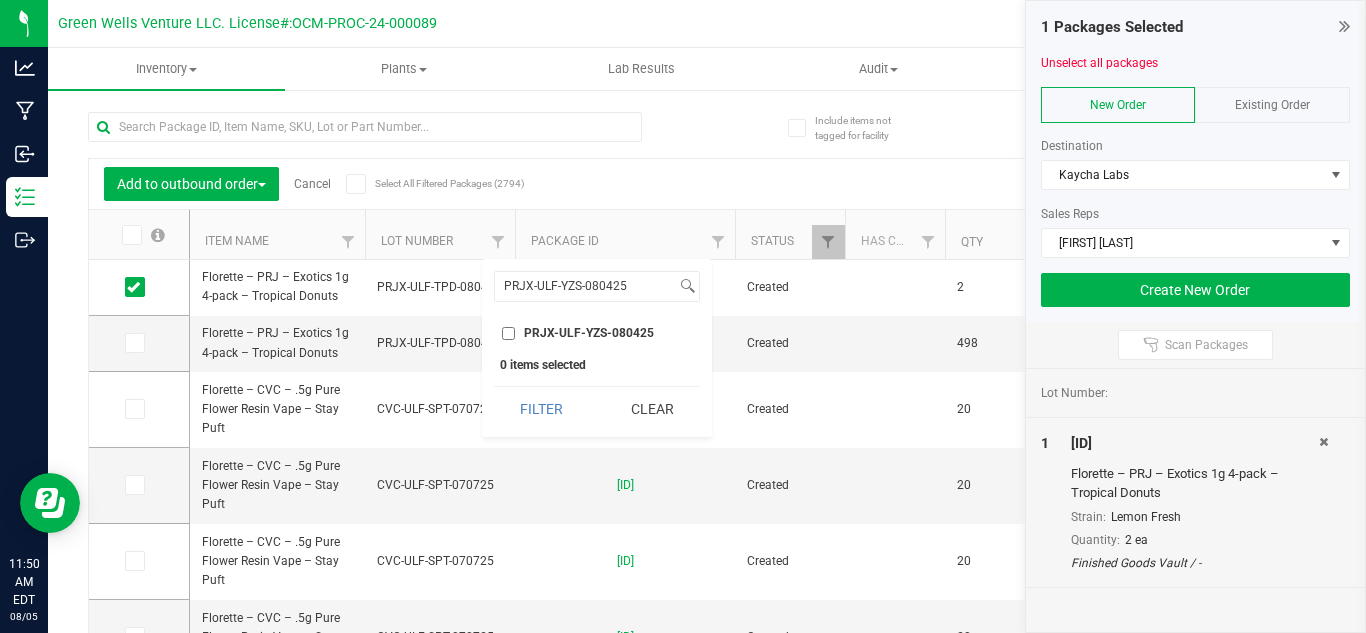click on "PRJX-ULF-YZS-080425" at bounding box center (508, 333) 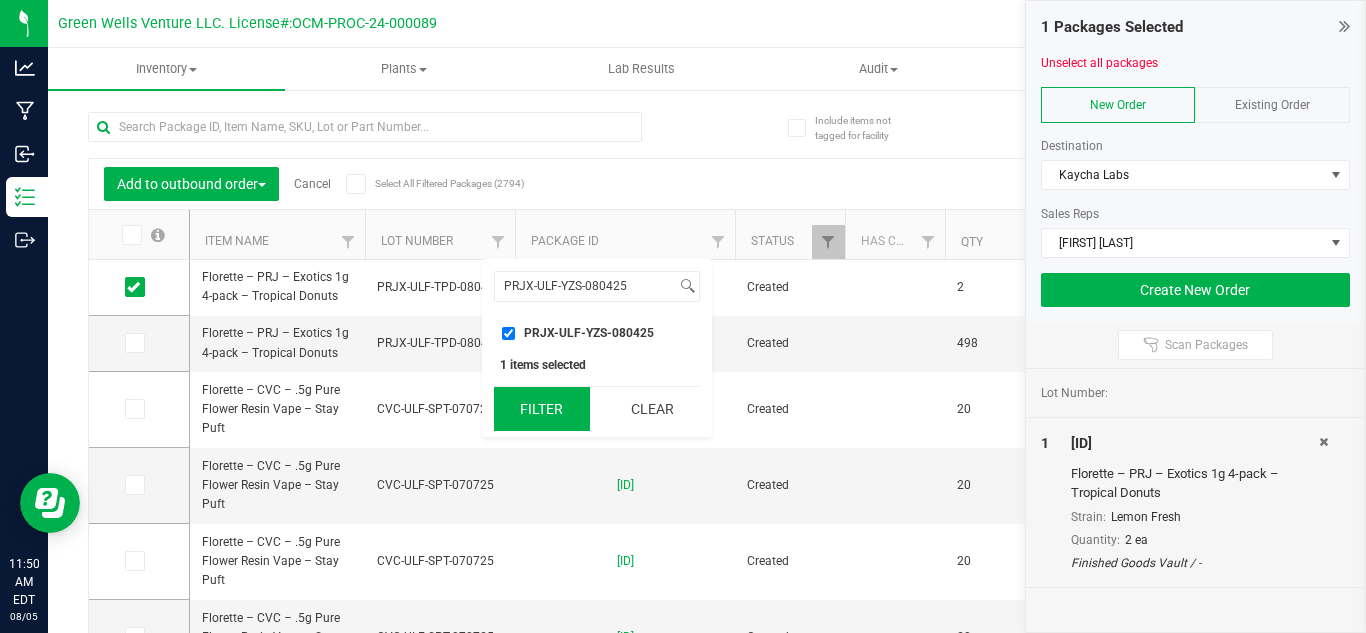 click on "Filter" at bounding box center (542, 409) 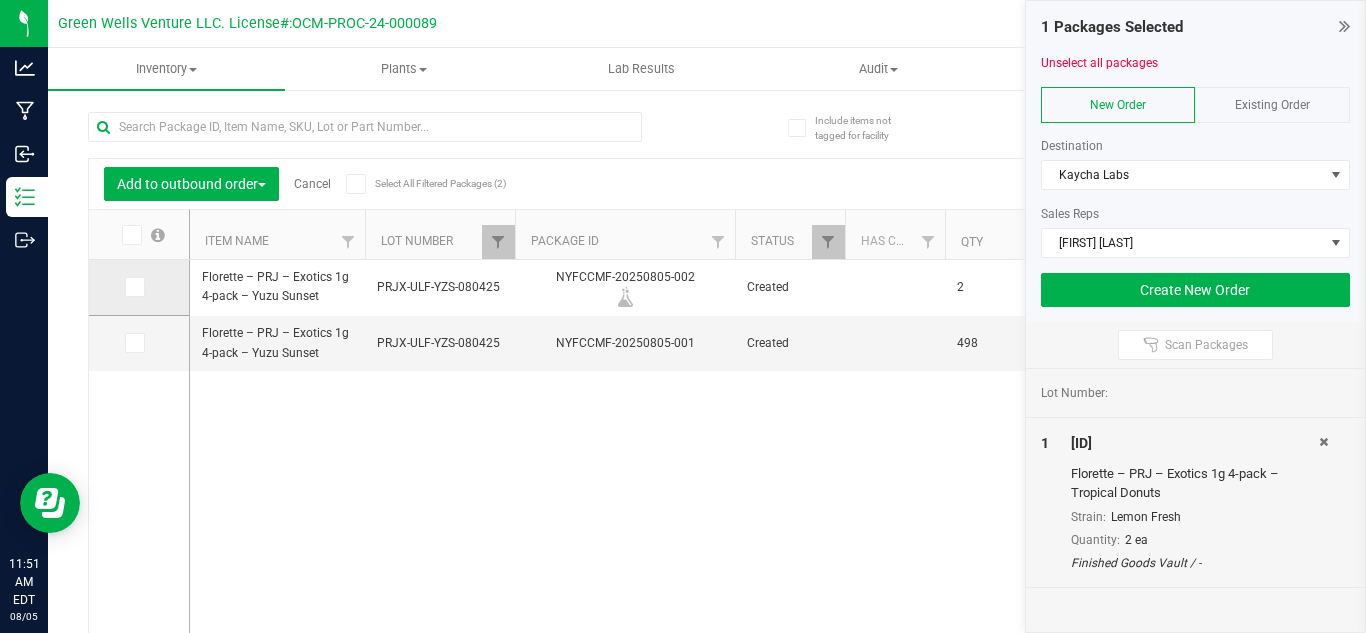 click at bounding box center (133, 287) 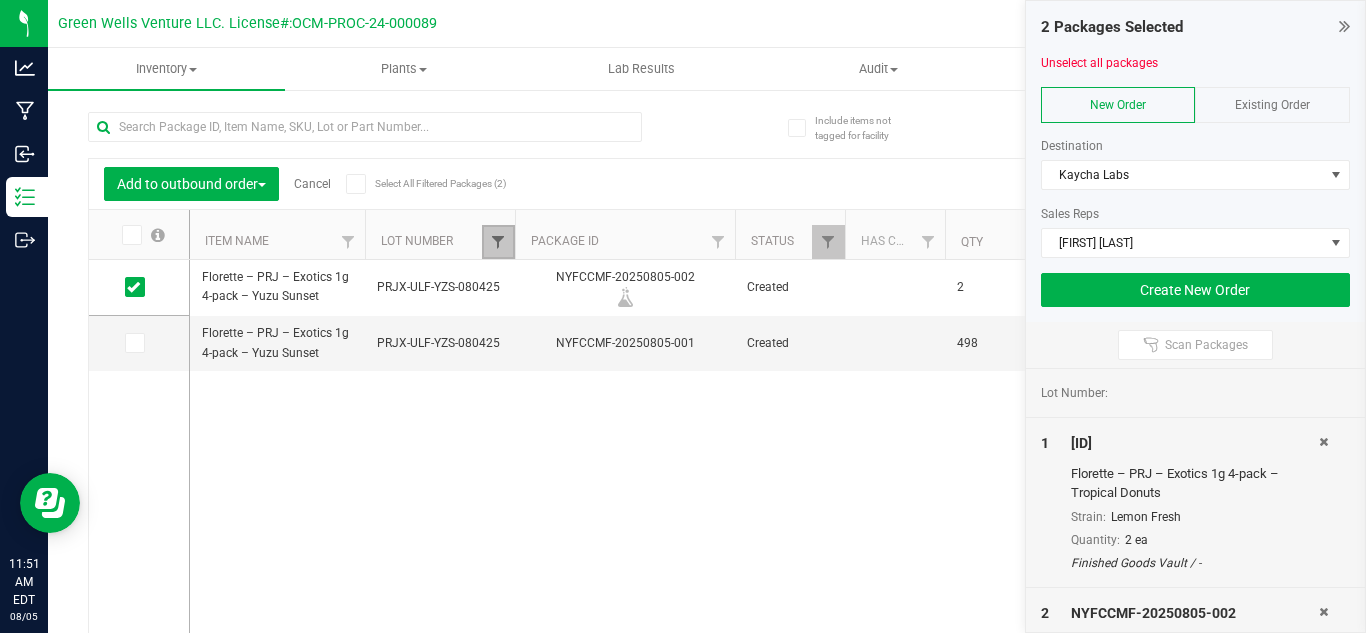 click at bounding box center (498, 242) 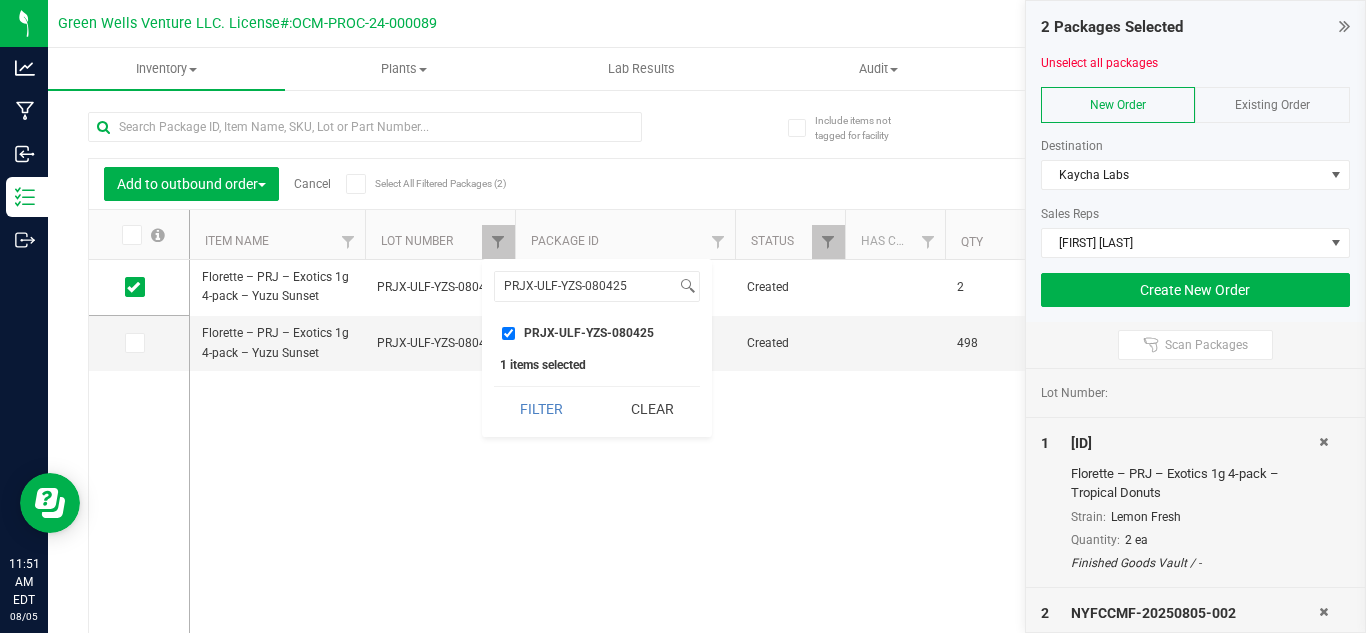 click on "PRJX-ULF-YZS-080425" at bounding box center (508, 333) 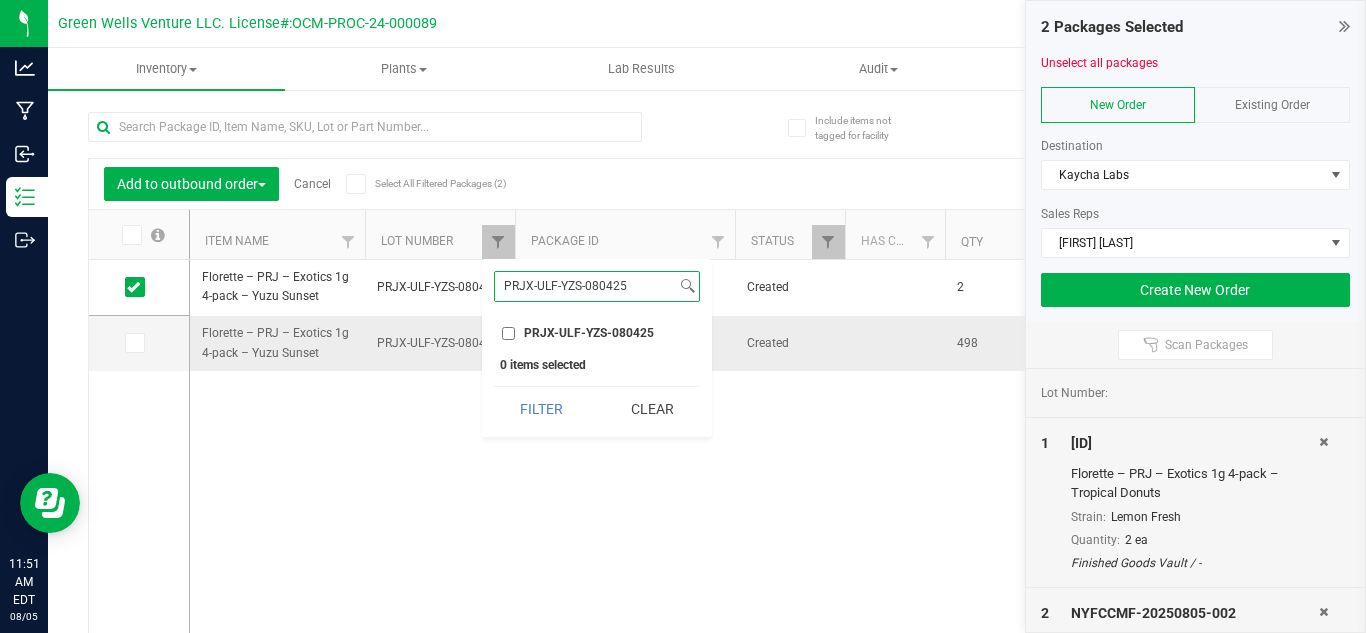 drag, startPoint x: 627, startPoint y: 288, endPoint x: 450, endPoint y: 320, distance: 179.8694 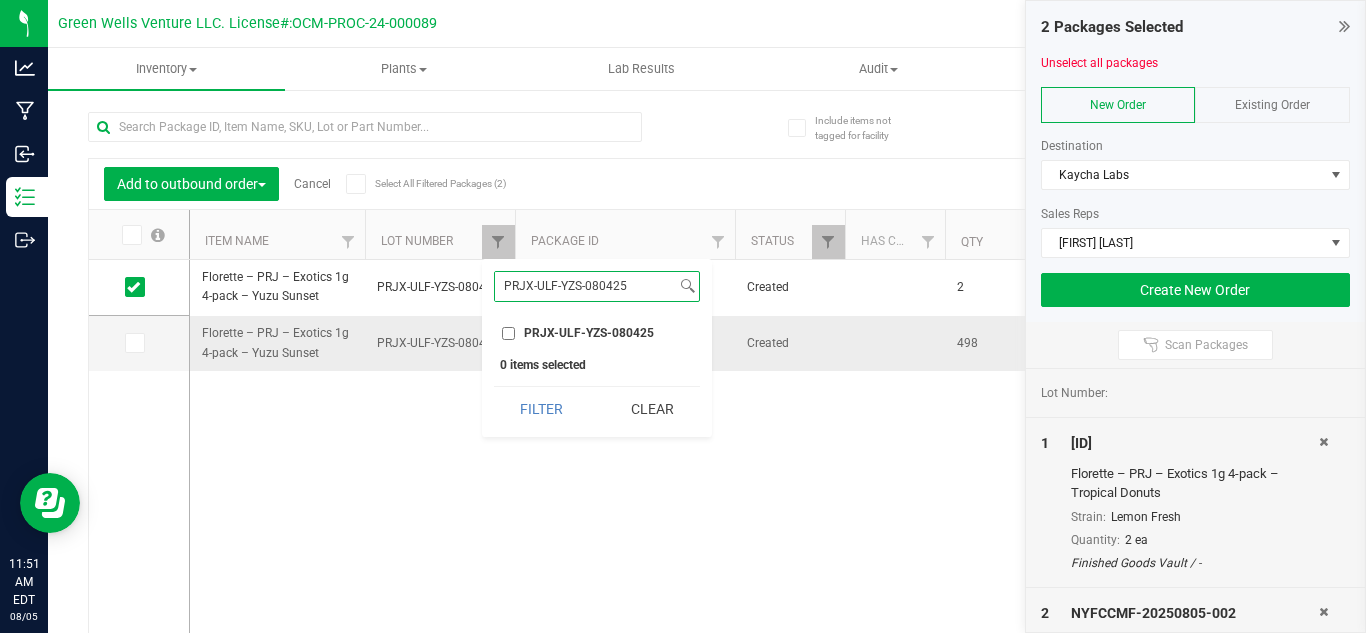 paste on "[ID]" 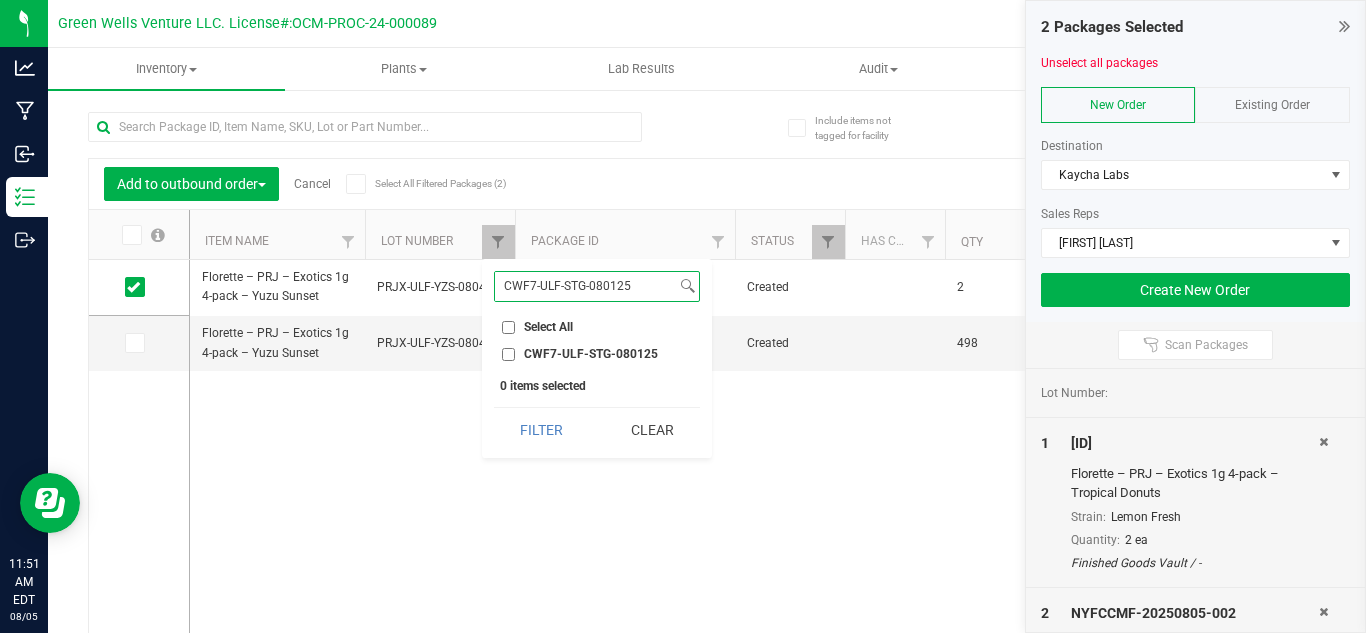 type on "CWF7-ULF-STG-080125" 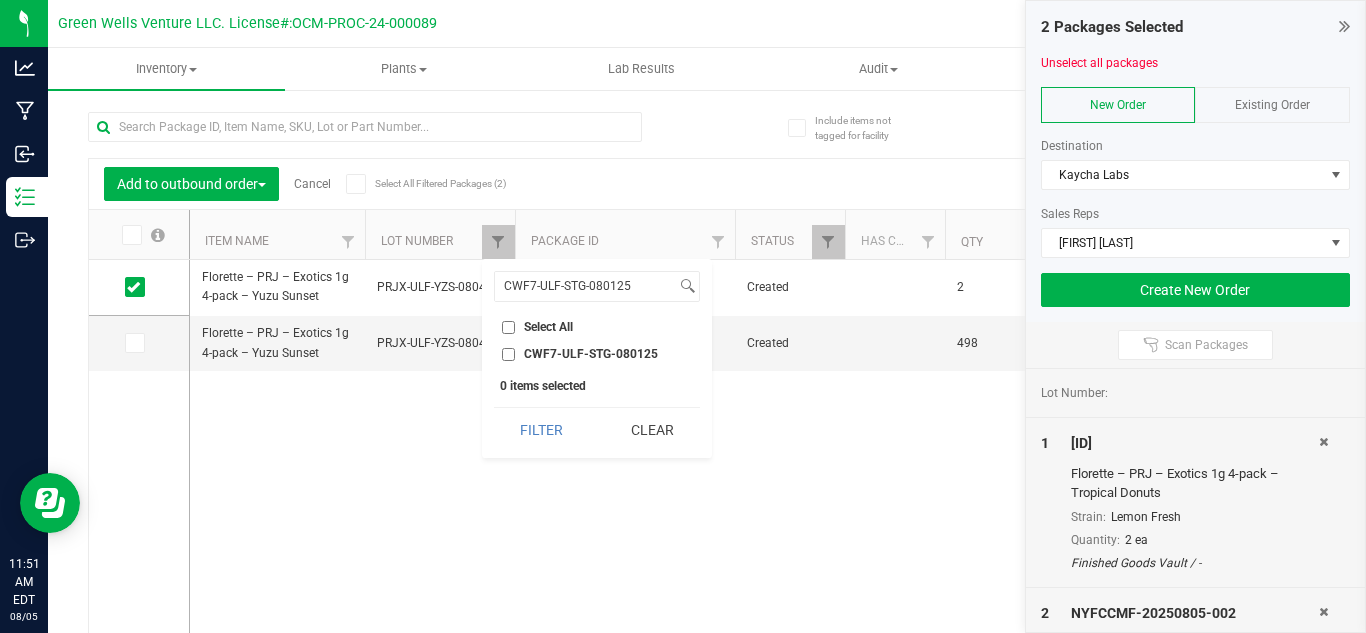click on "CWF7-ULF-STG-080125" at bounding box center [508, 354] 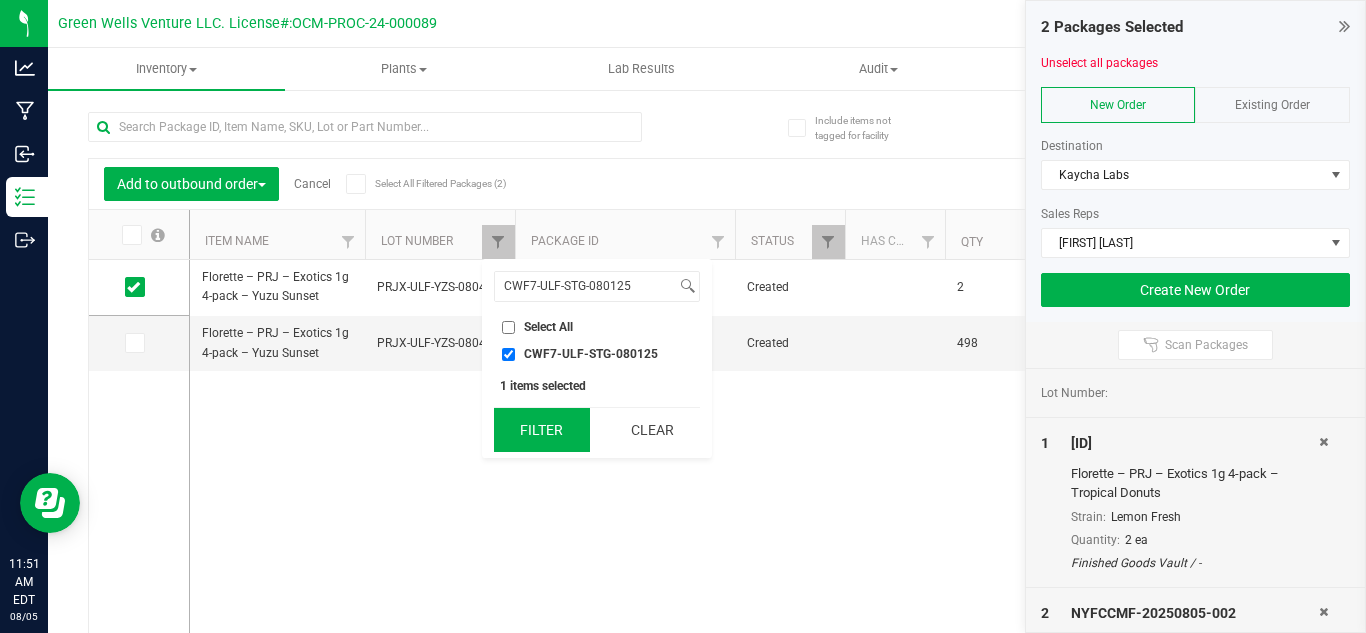 click on "Filter" at bounding box center [542, 430] 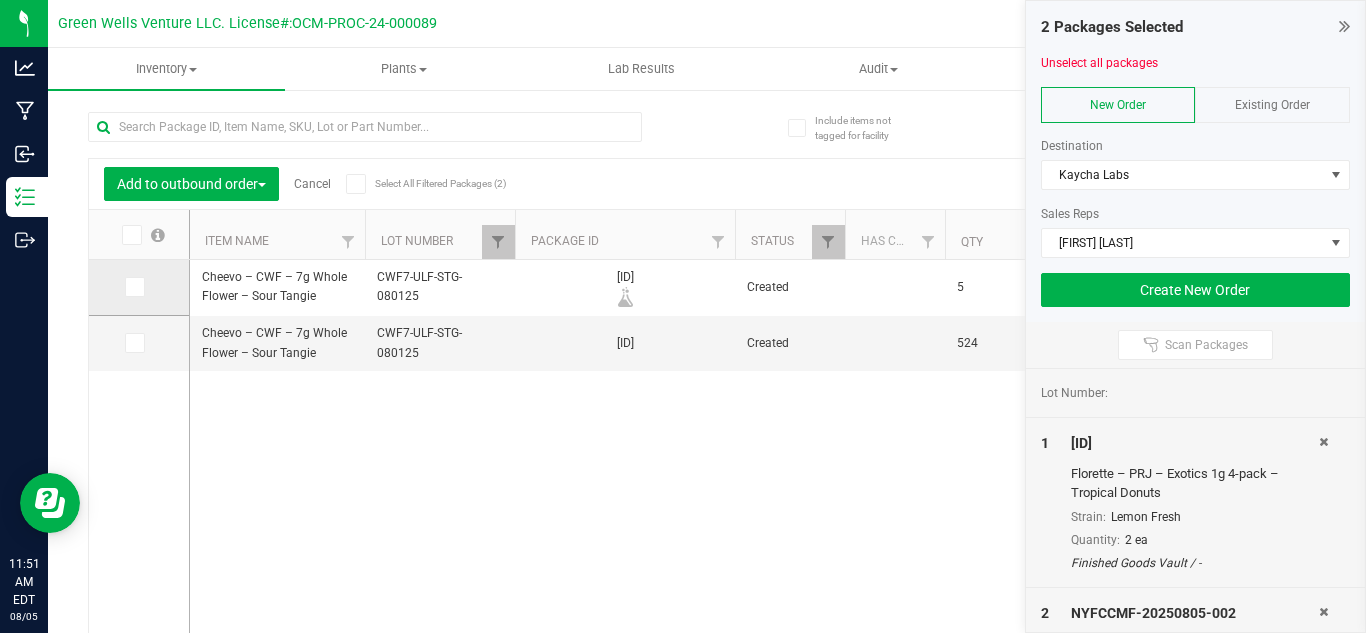 click at bounding box center (133, 287) 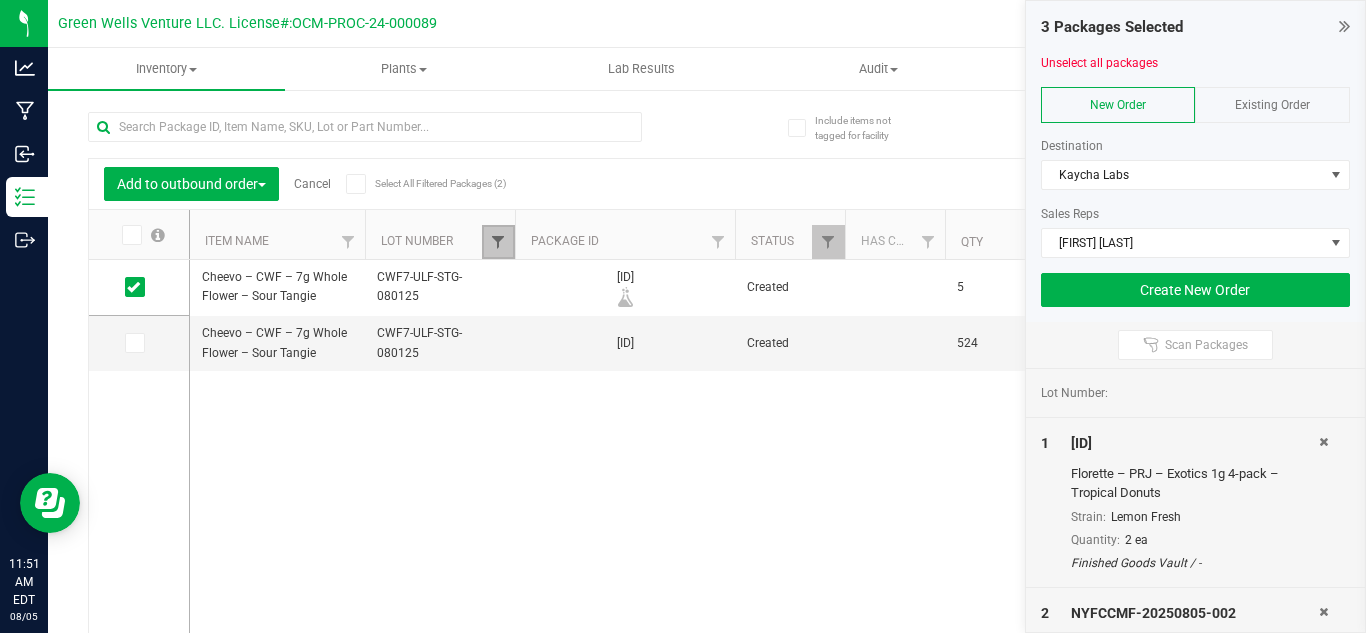 click at bounding box center (498, 242) 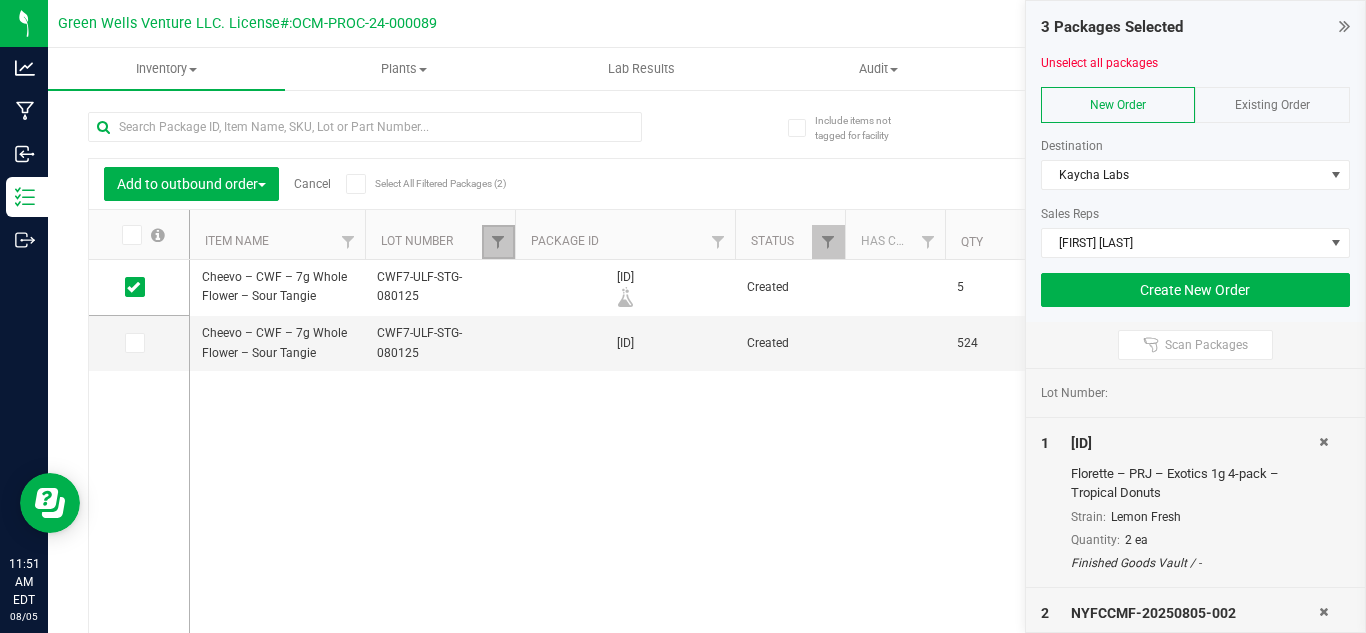 checkbox on "true" 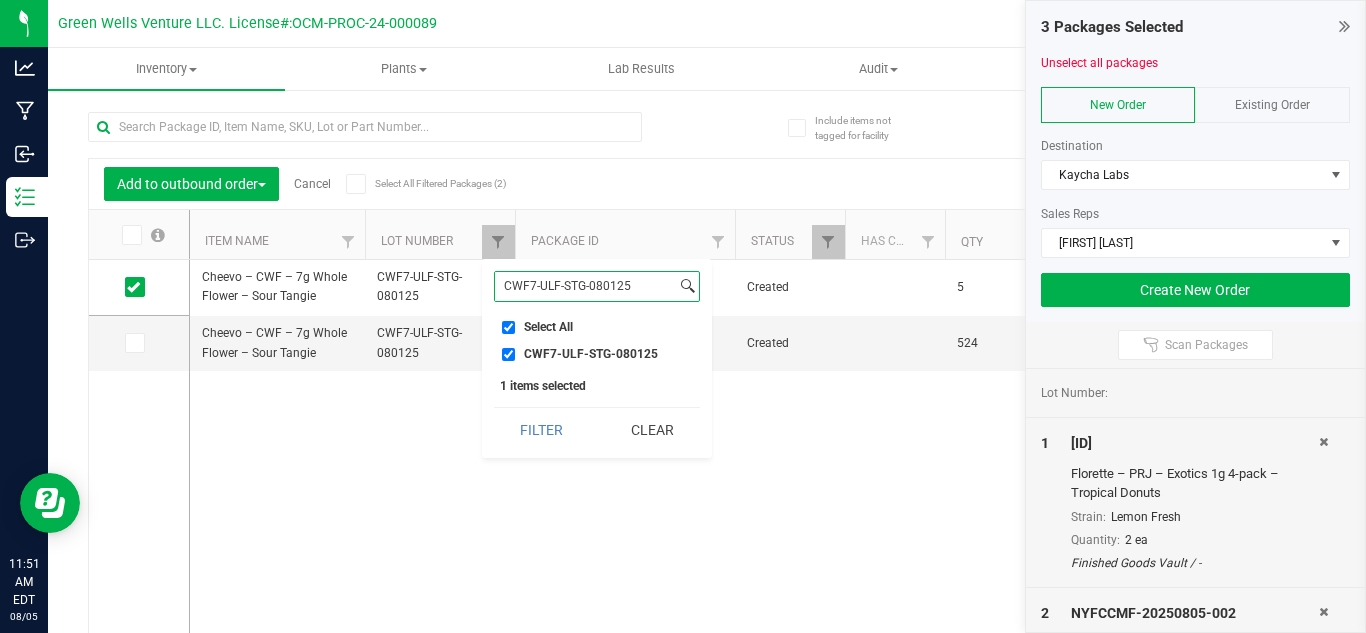 click on "CWF7-ULF-STG-080125" at bounding box center (585, 286) 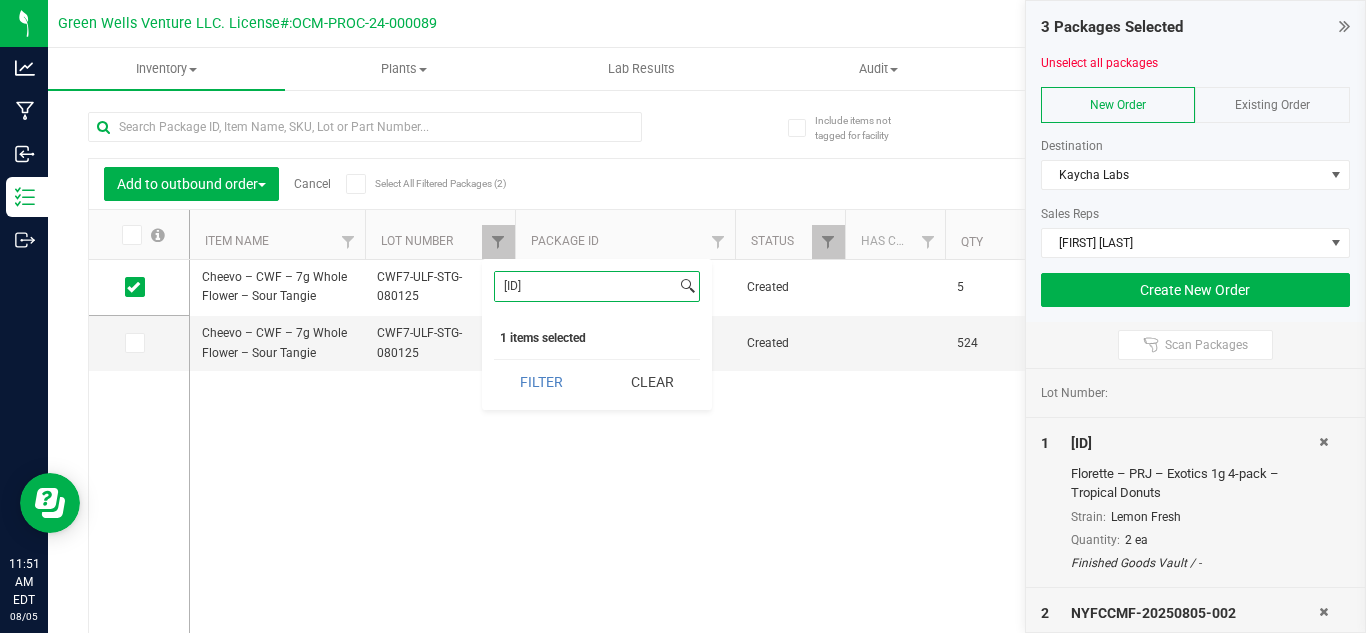 type on "CWF14-ULF-STG-080125" 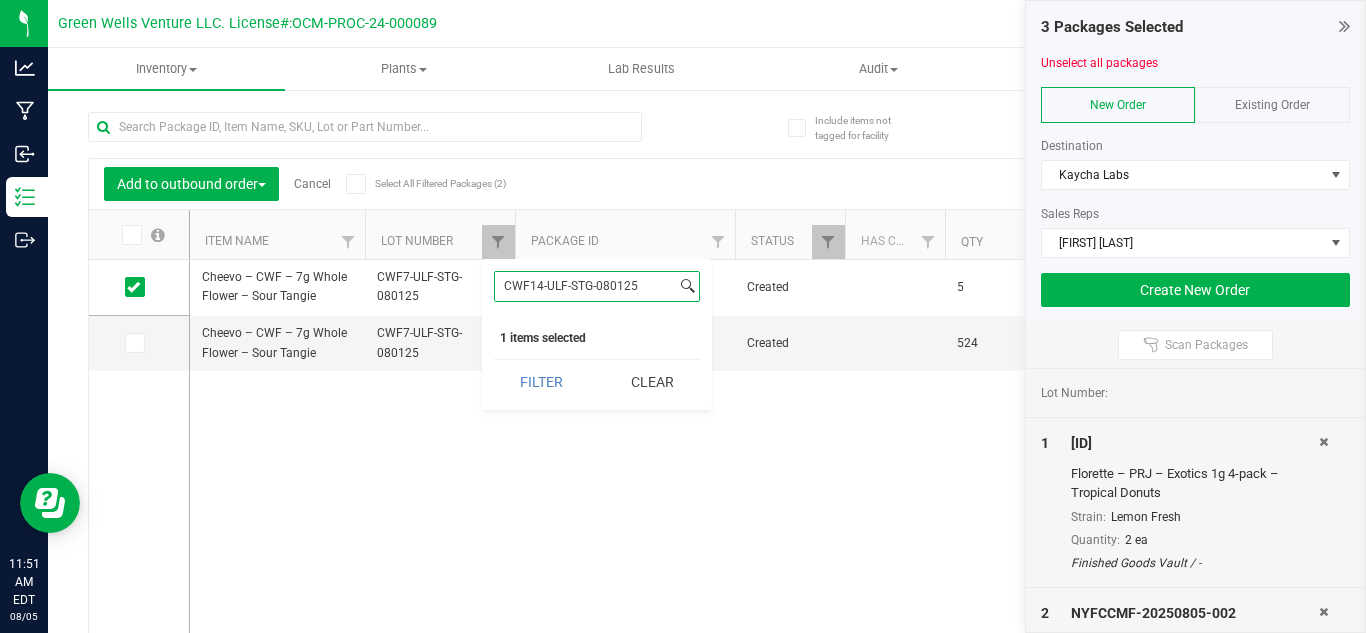 checkbox on "false" 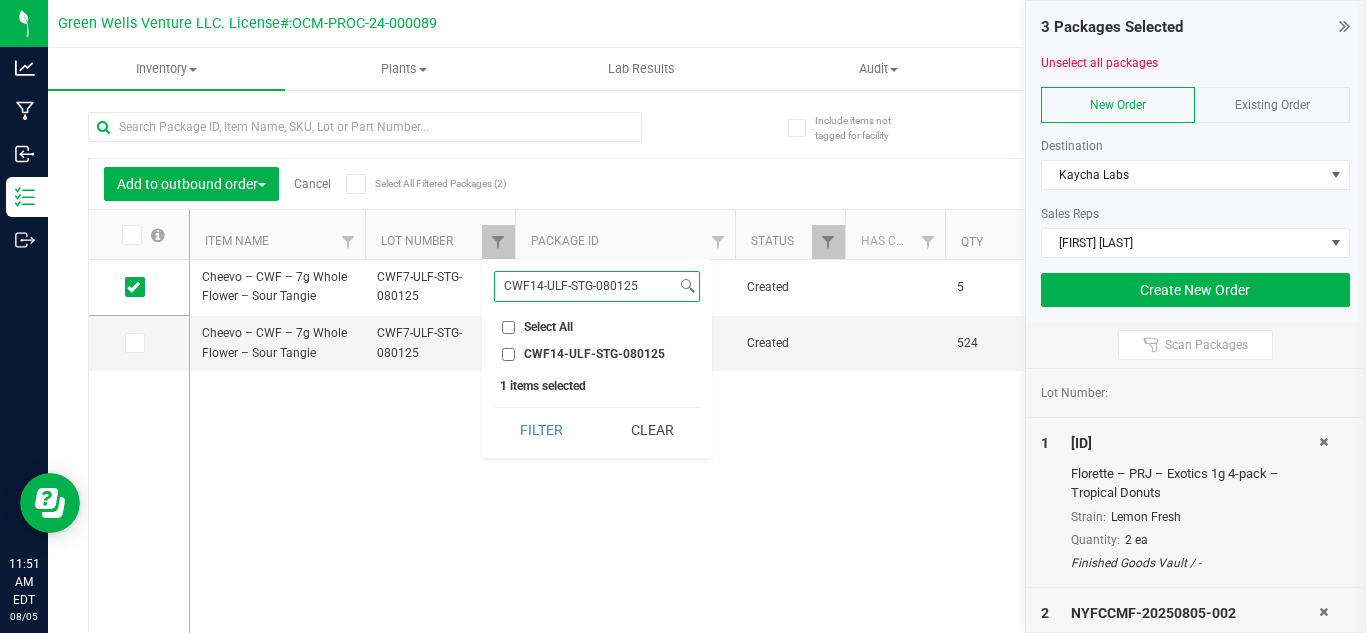 type on "CWF14-ULF-STG-080125" 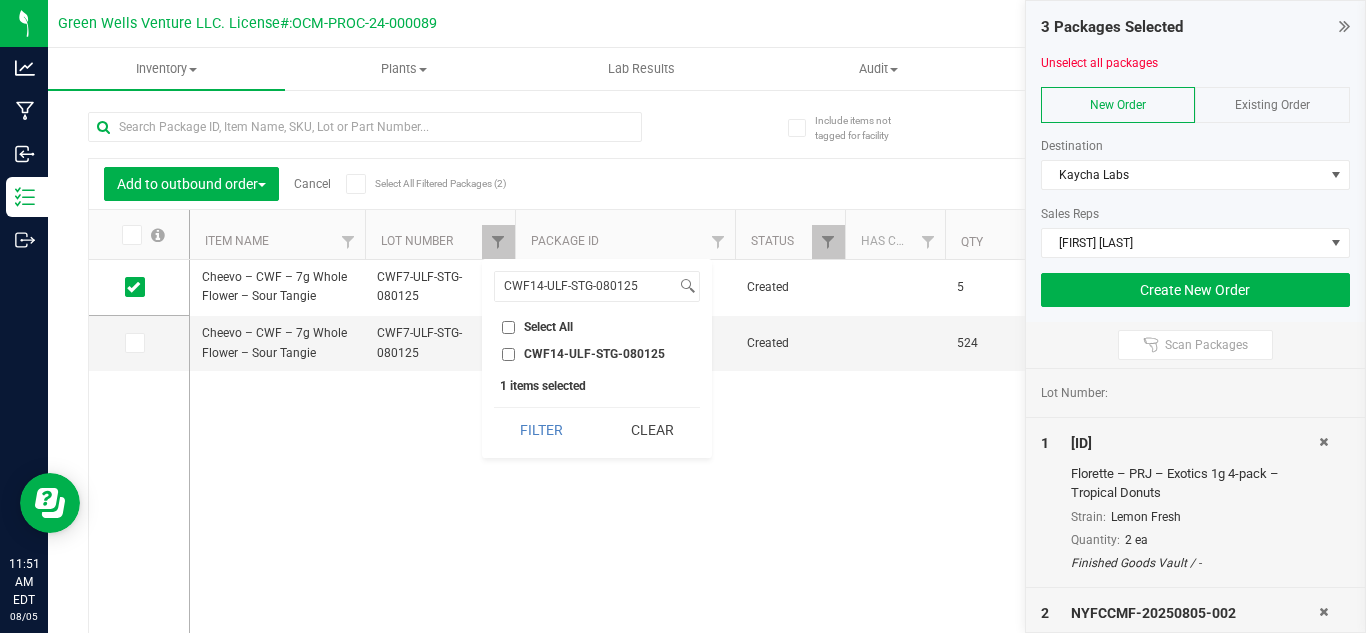 click on "CWF14-ULF-STG-080125" at bounding box center [508, 354] 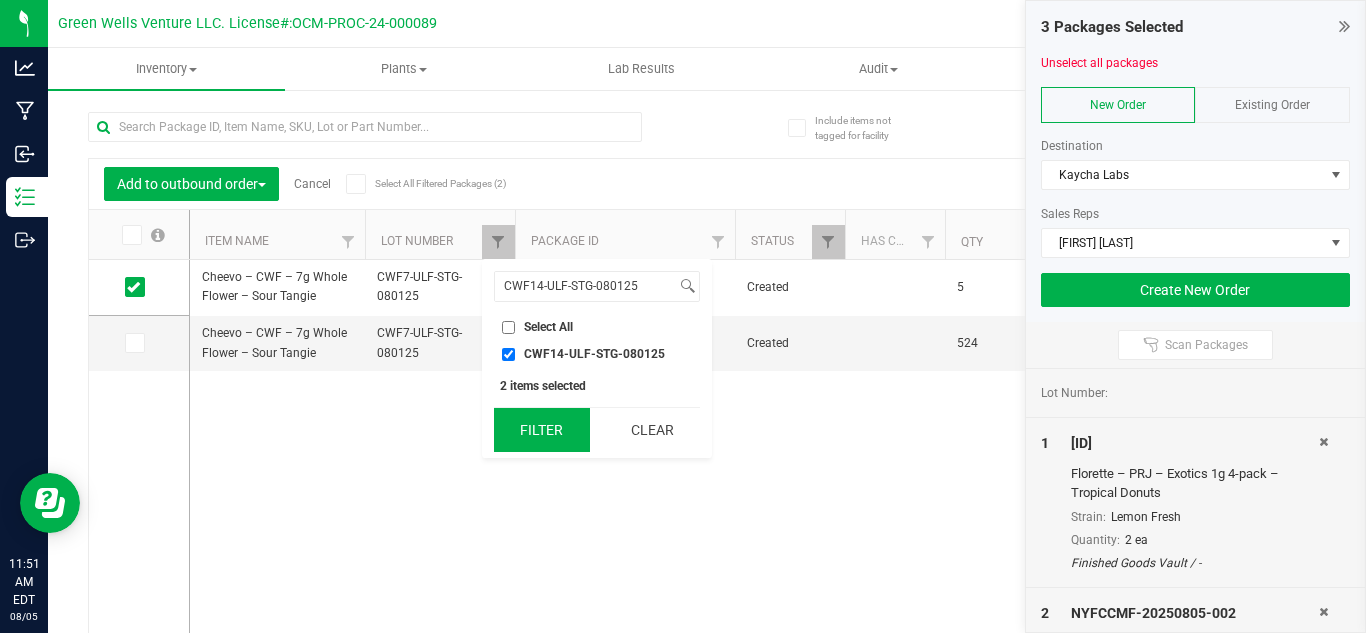 click on "Filter" at bounding box center (542, 430) 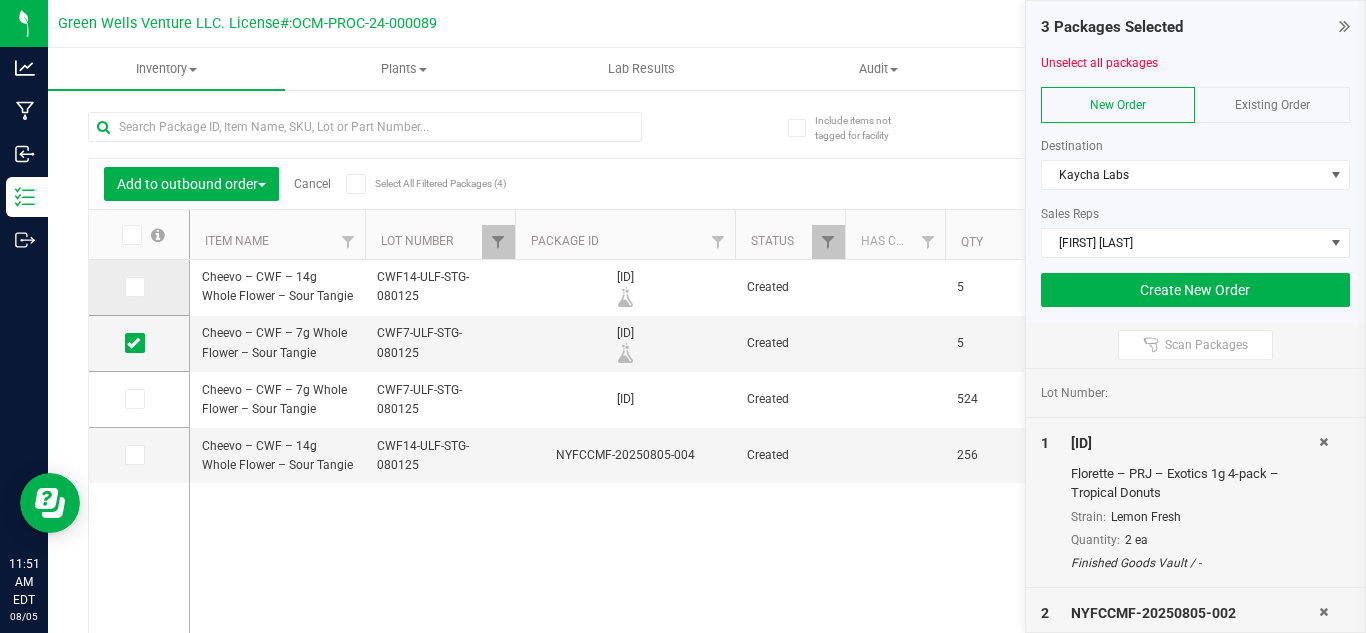 click at bounding box center [133, 287] 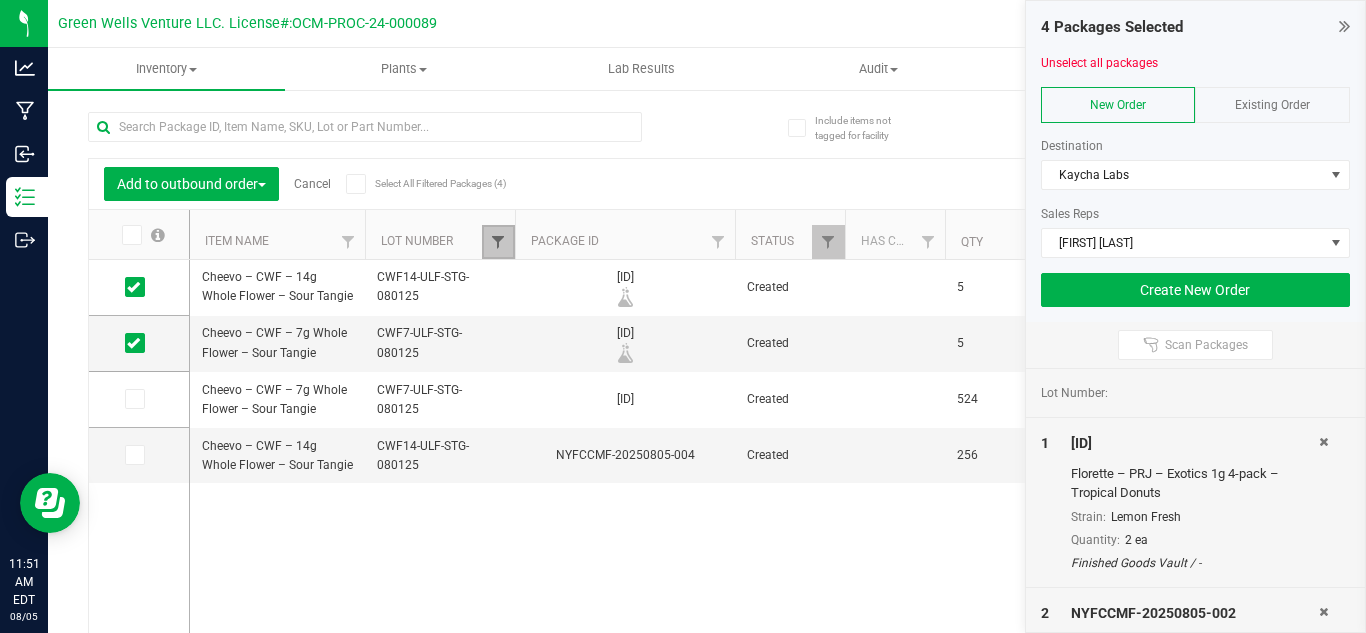 click at bounding box center (498, 242) 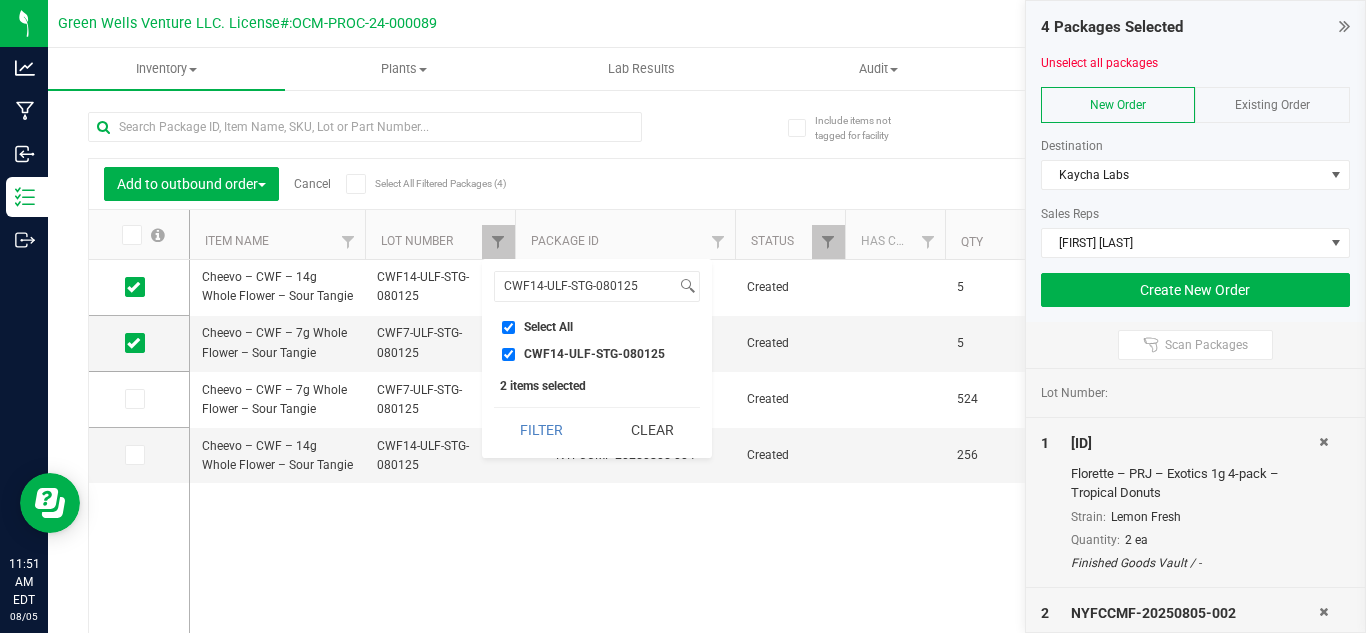 click on "CWF14-ULF-STG-080125" at bounding box center [508, 354] 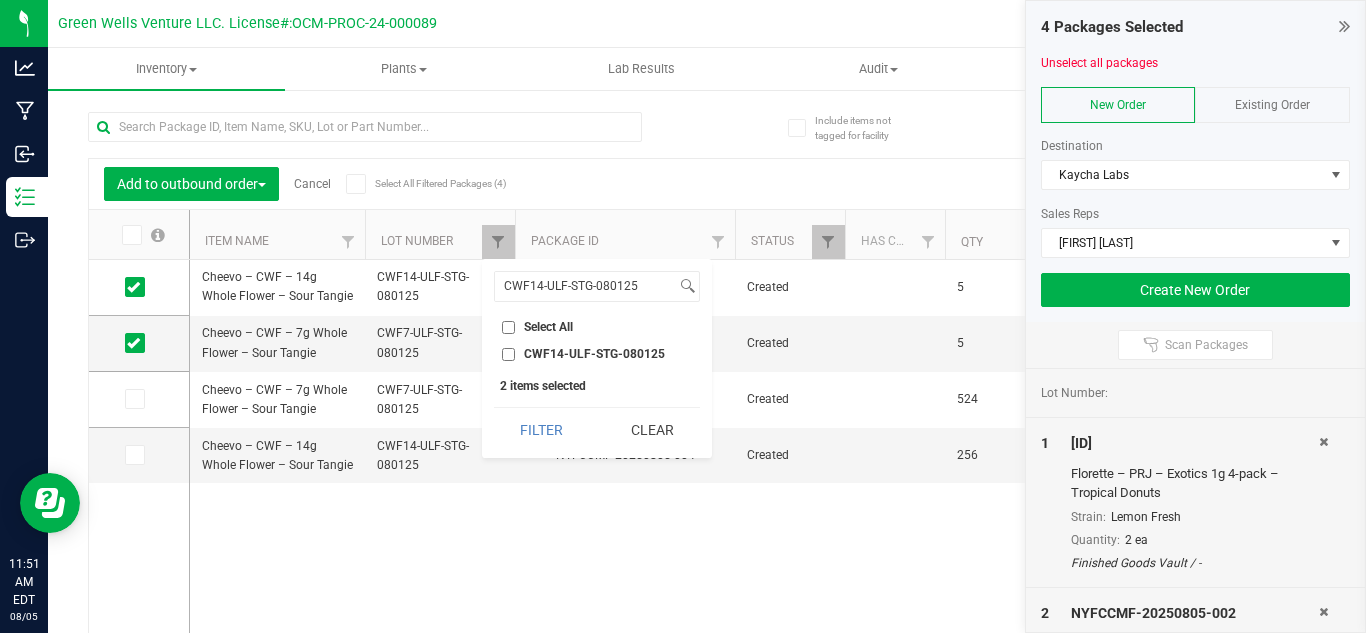 checkbox on "false" 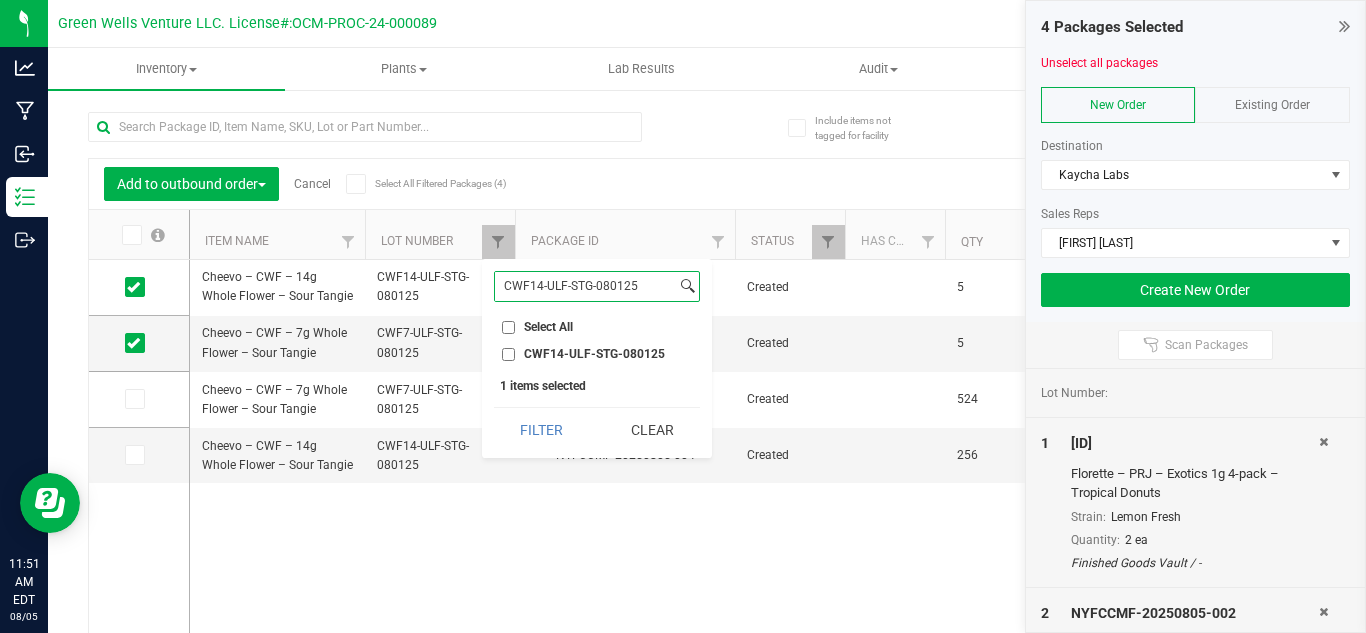 click on "CWF14-ULF-STG-080125" at bounding box center [585, 286] 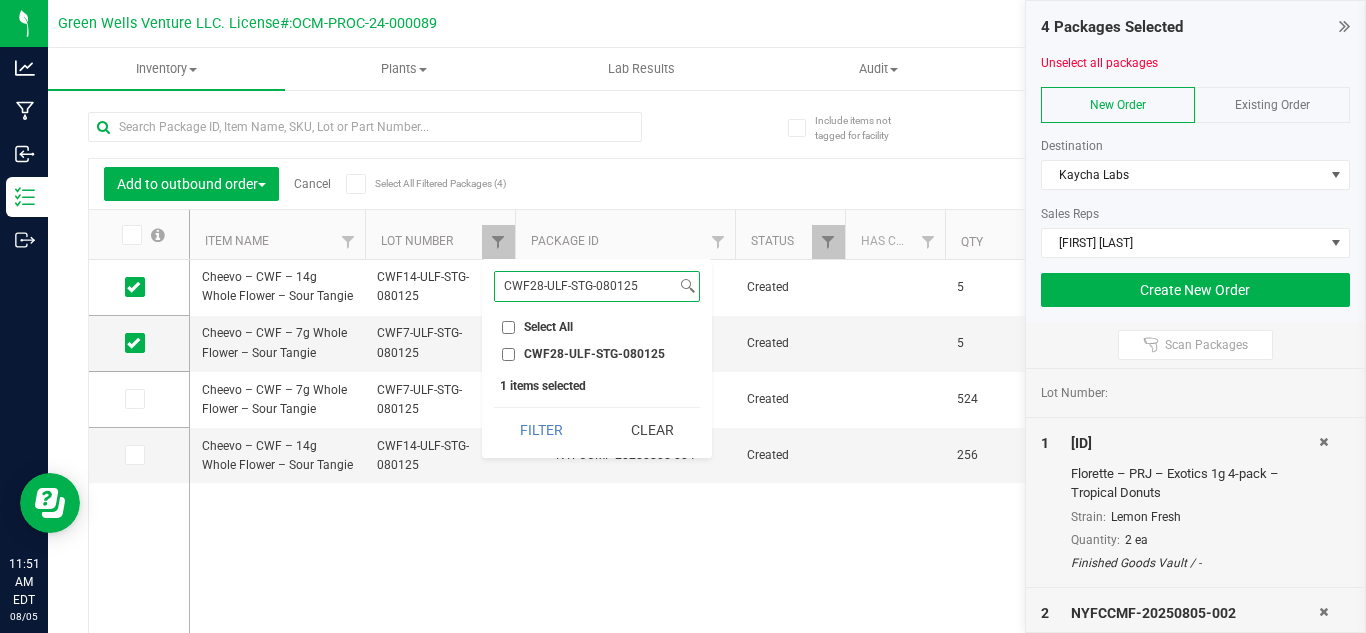 type on "CWF28-ULF-STG-080125" 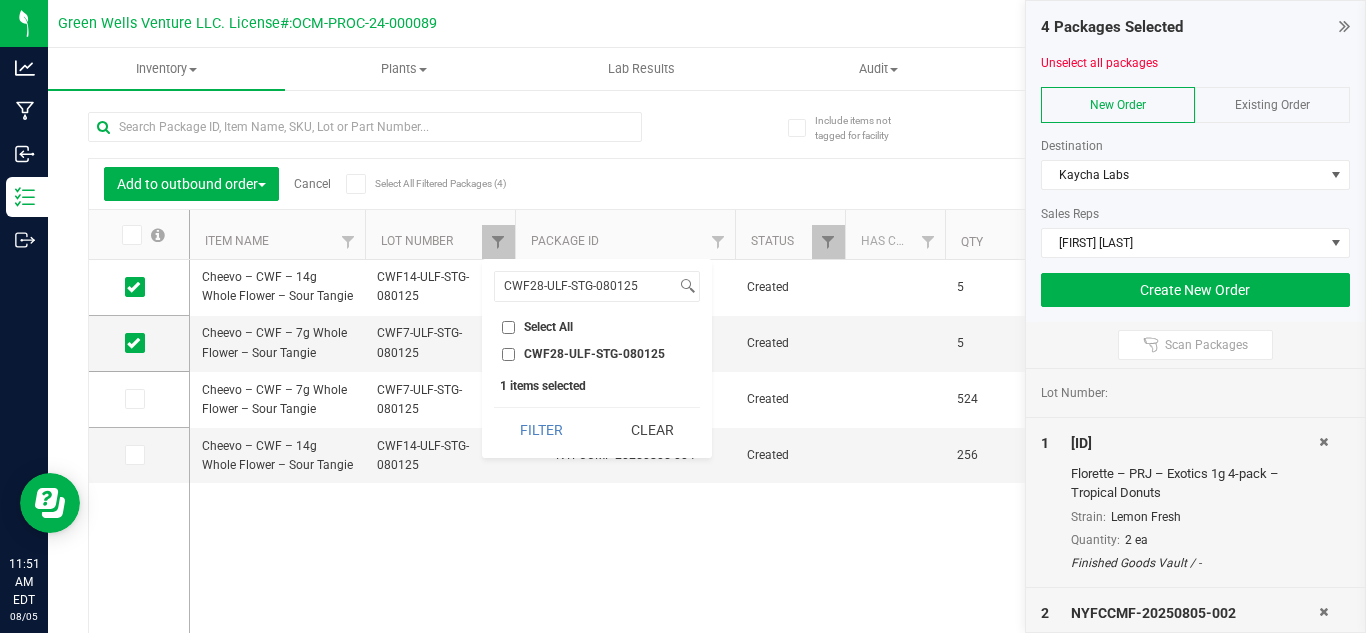 click on "CWF28-ULF-STG-080125" at bounding box center (508, 354) 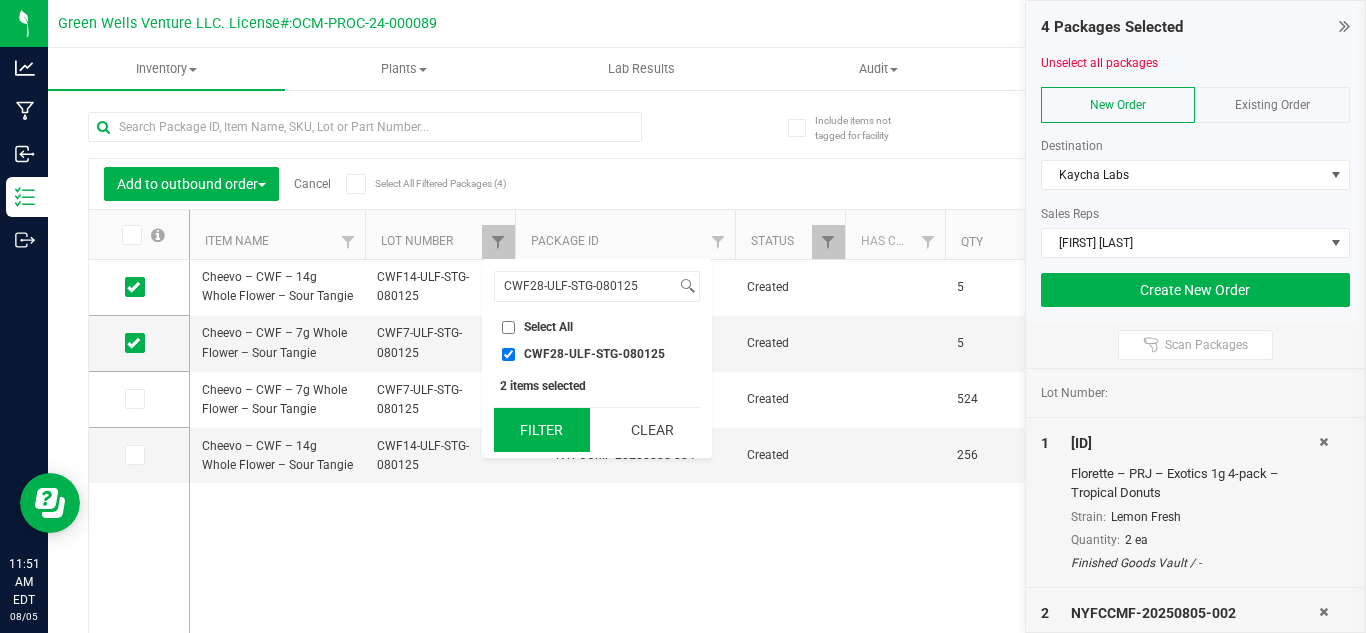 click on "Filter" at bounding box center (542, 430) 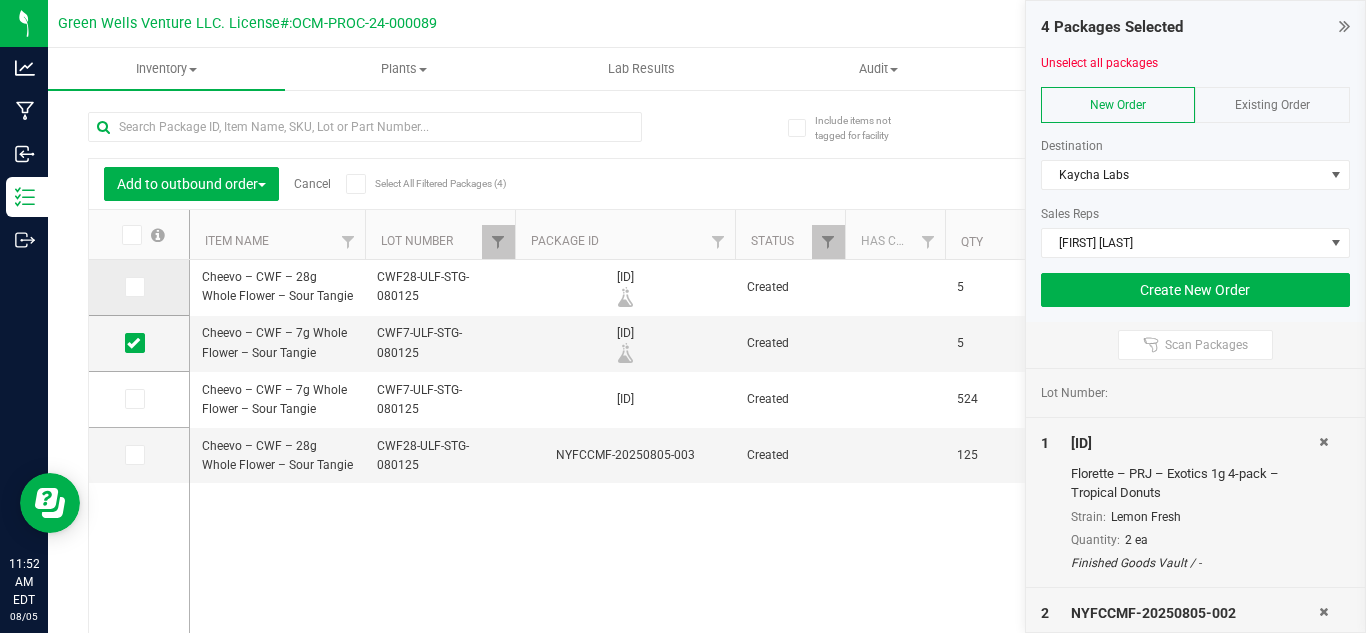 click at bounding box center (133, 287) 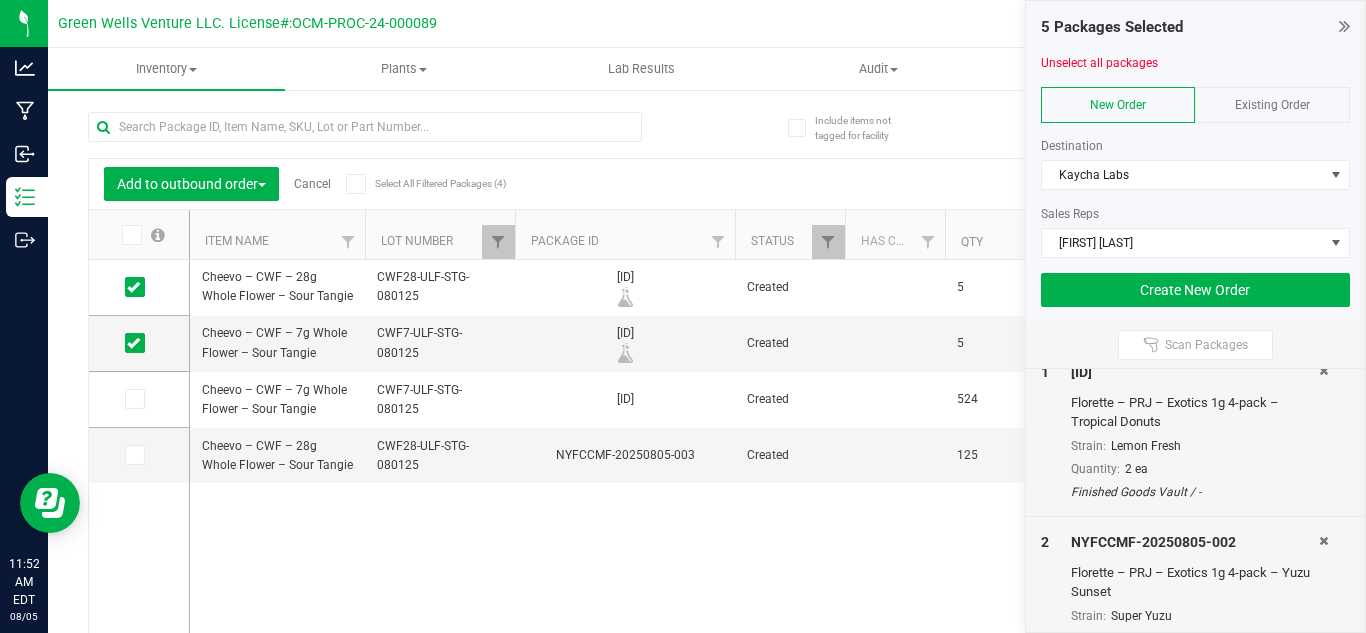scroll, scrollTop: 36, scrollLeft: 0, axis: vertical 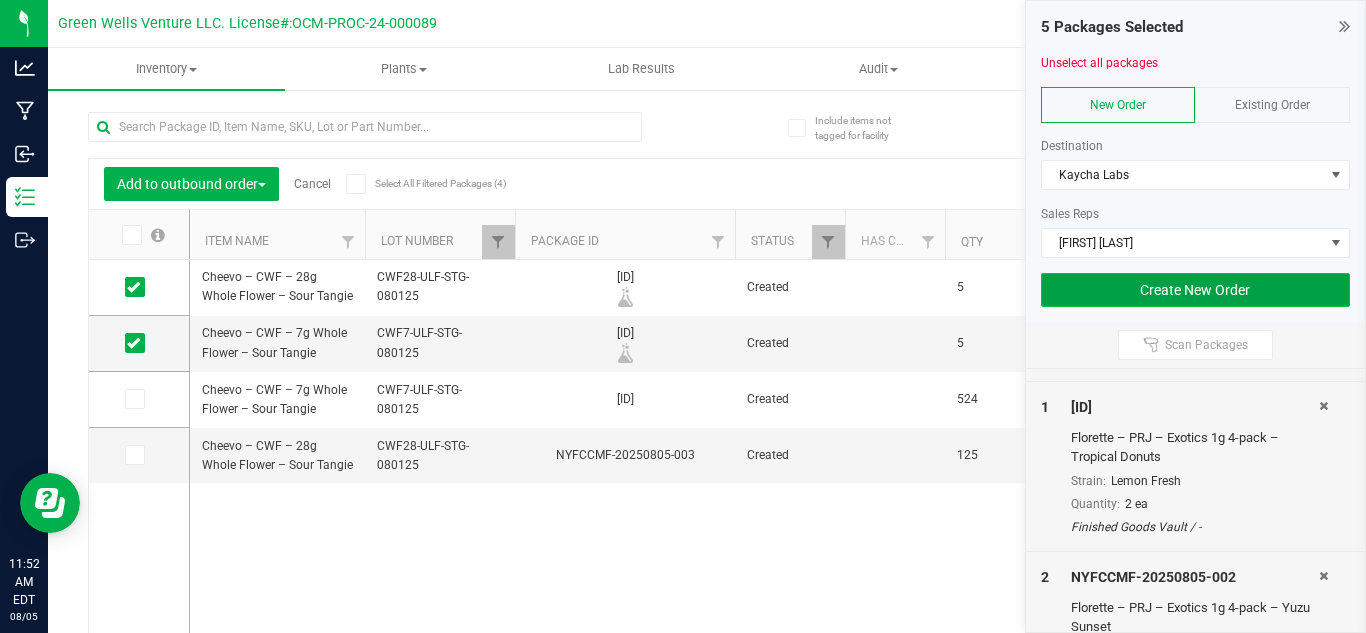 click on "Create New Order" at bounding box center [1196, 290] 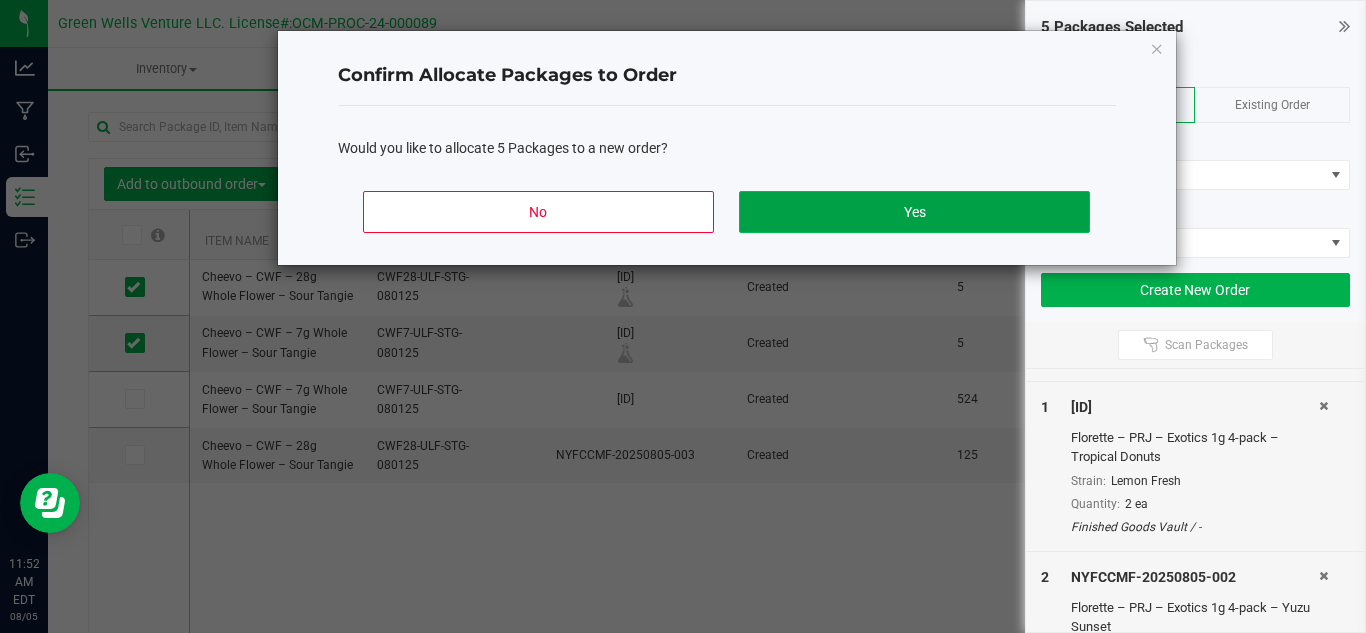 click on "Yes" 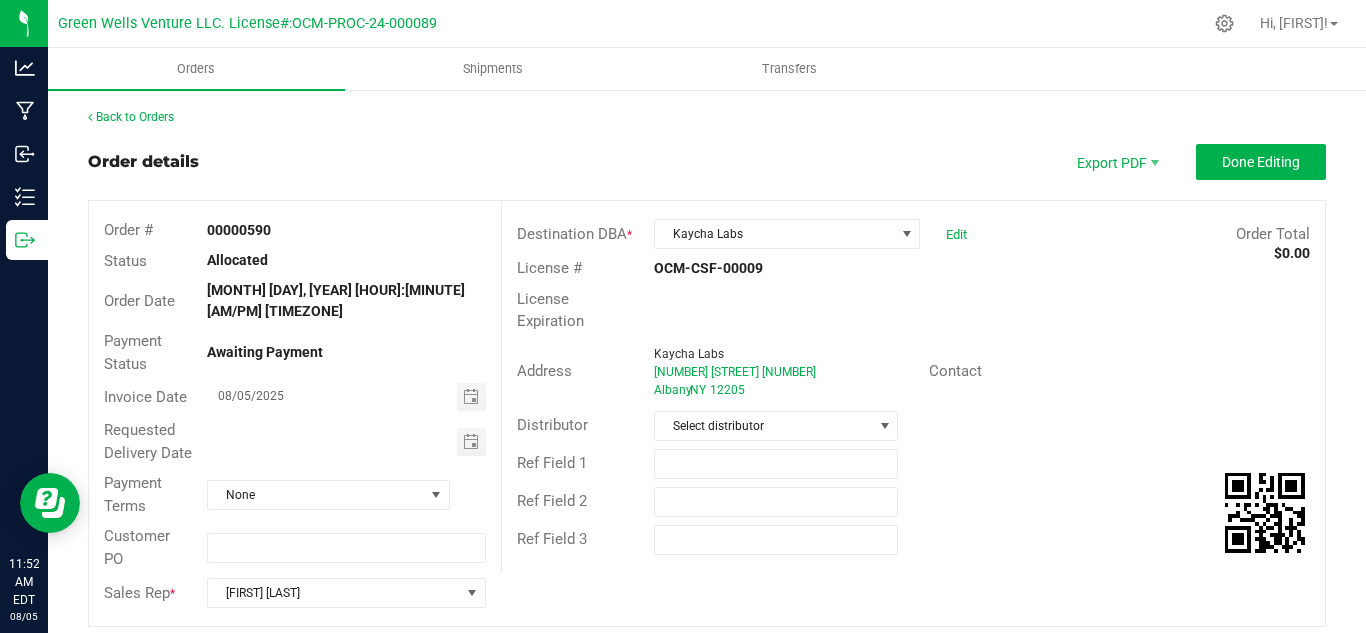 scroll, scrollTop: 100, scrollLeft: 0, axis: vertical 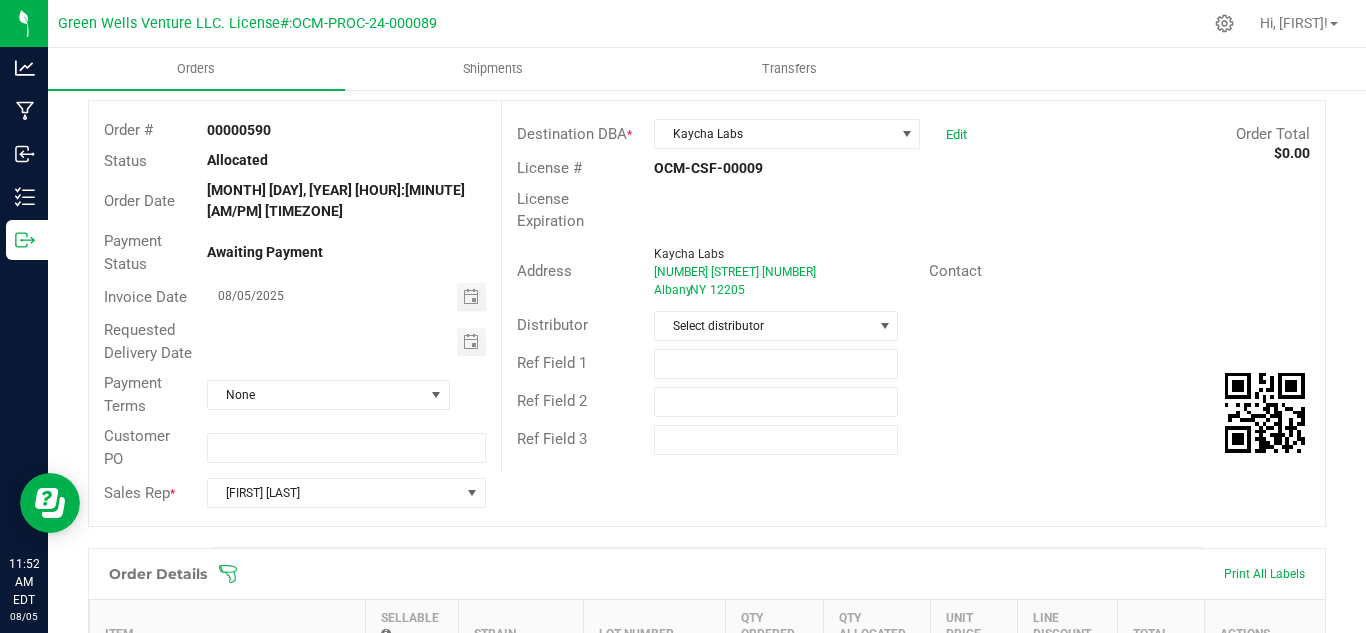 click on "Payment Terms  None" at bounding box center [295, 394] 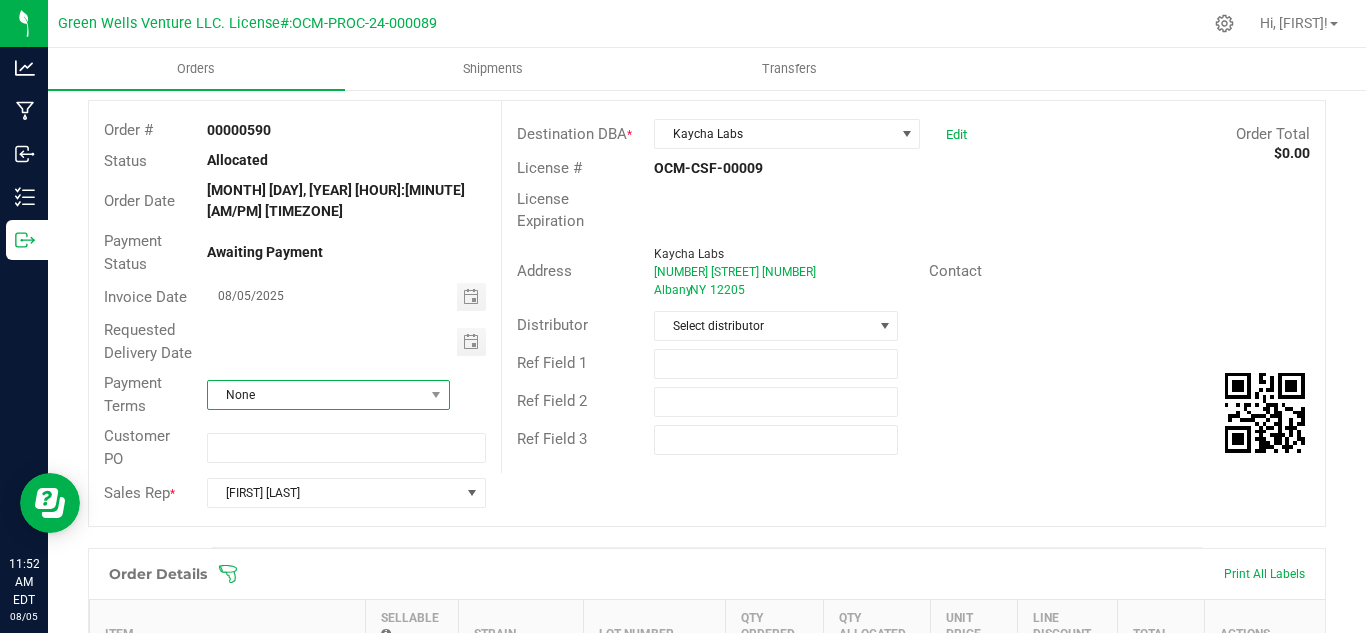click on "None" at bounding box center [316, 395] 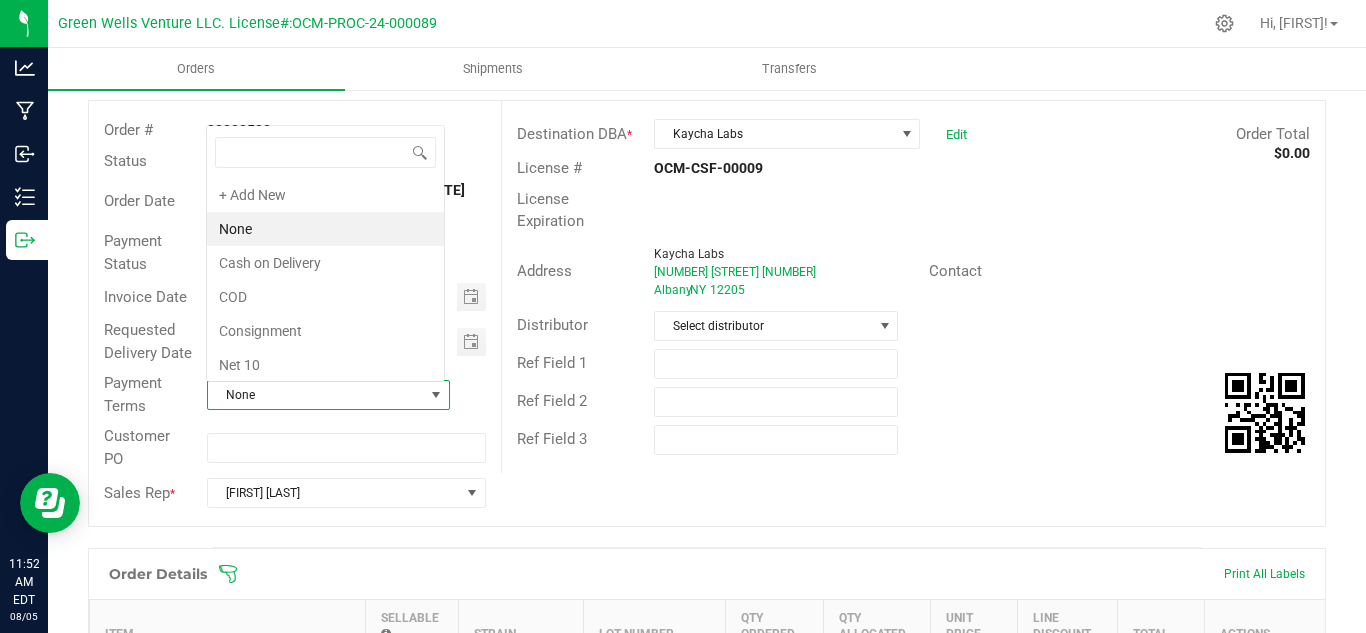 scroll, scrollTop: 0, scrollLeft: 0, axis: both 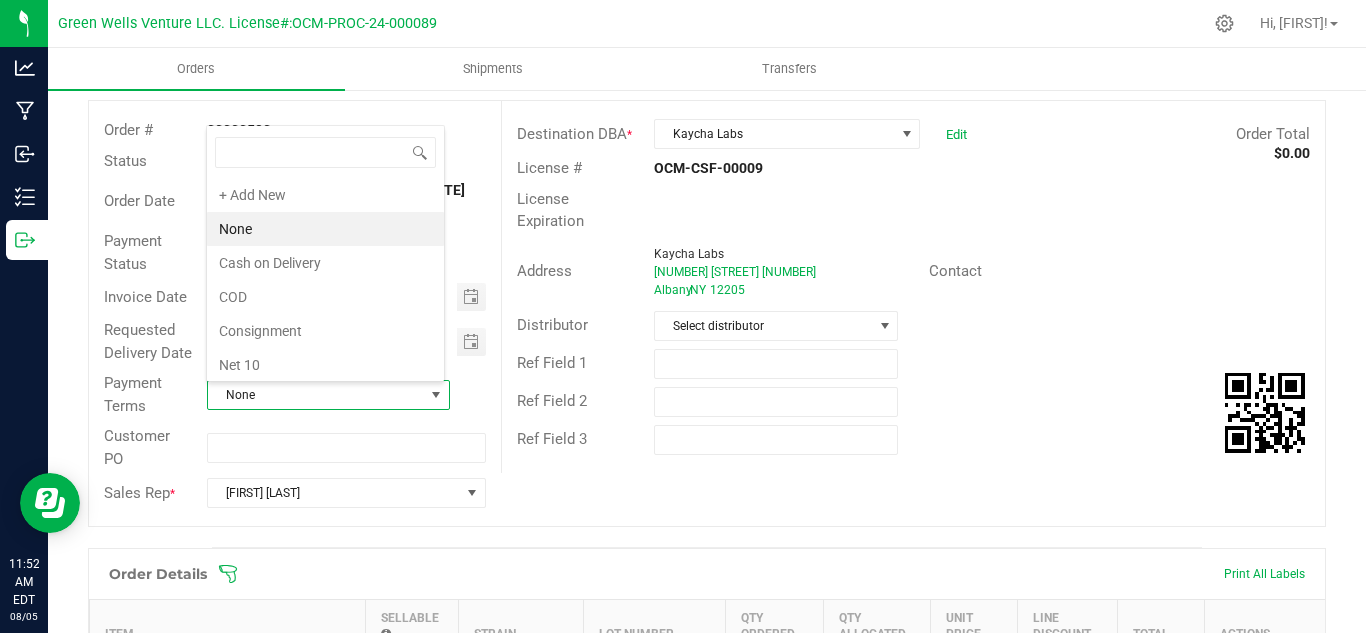 click on "None" at bounding box center (316, 395) 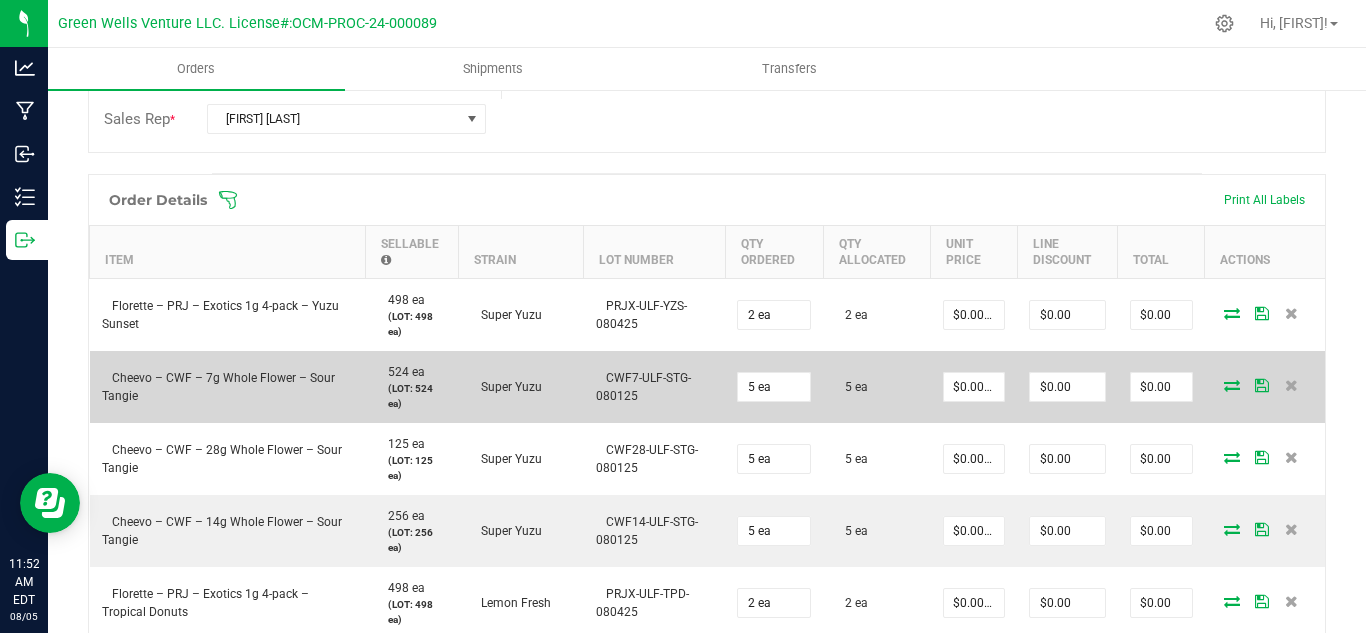 scroll, scrollTop: 500, scrollLeft: 0, axis: vertical 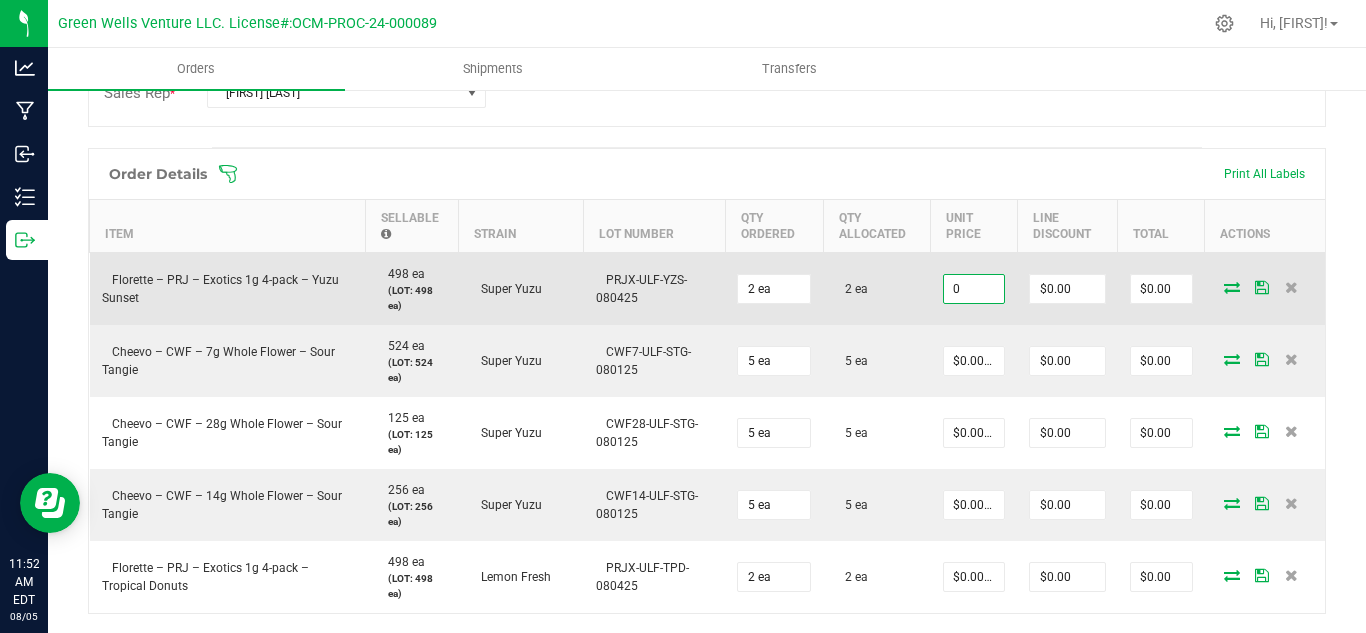 click on "0" at bounding box center (974, 289) 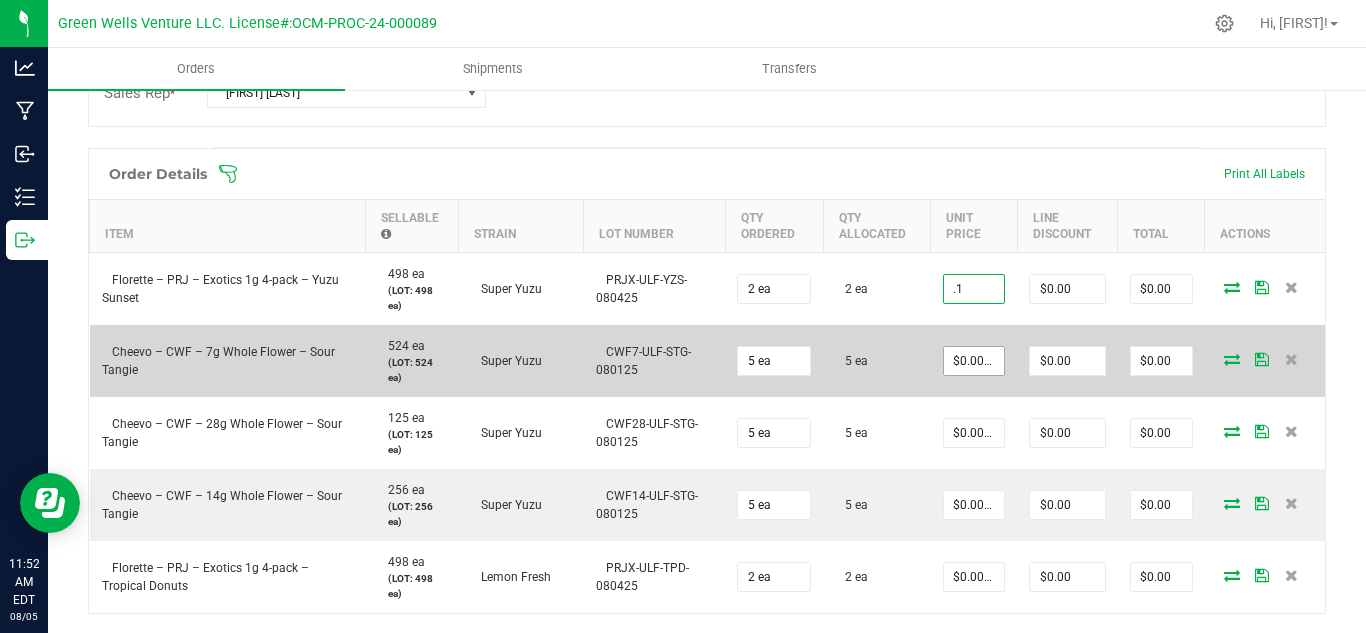 type on "$0.10000" 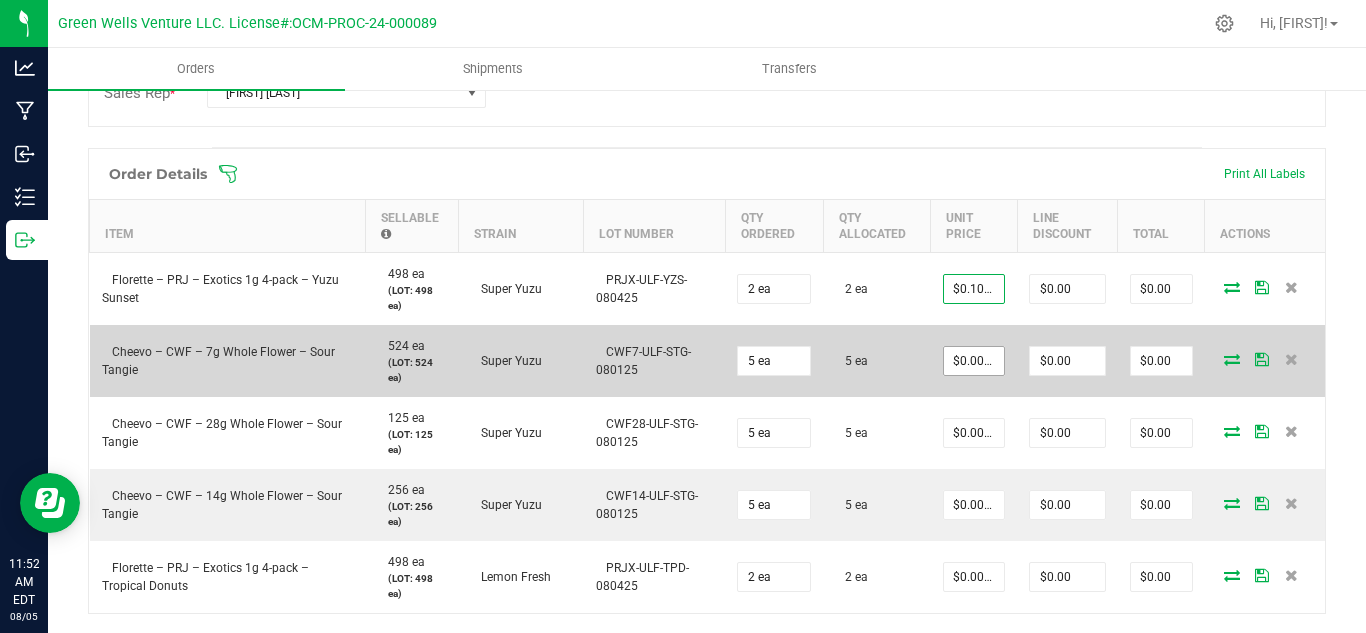 type on "$0.20" 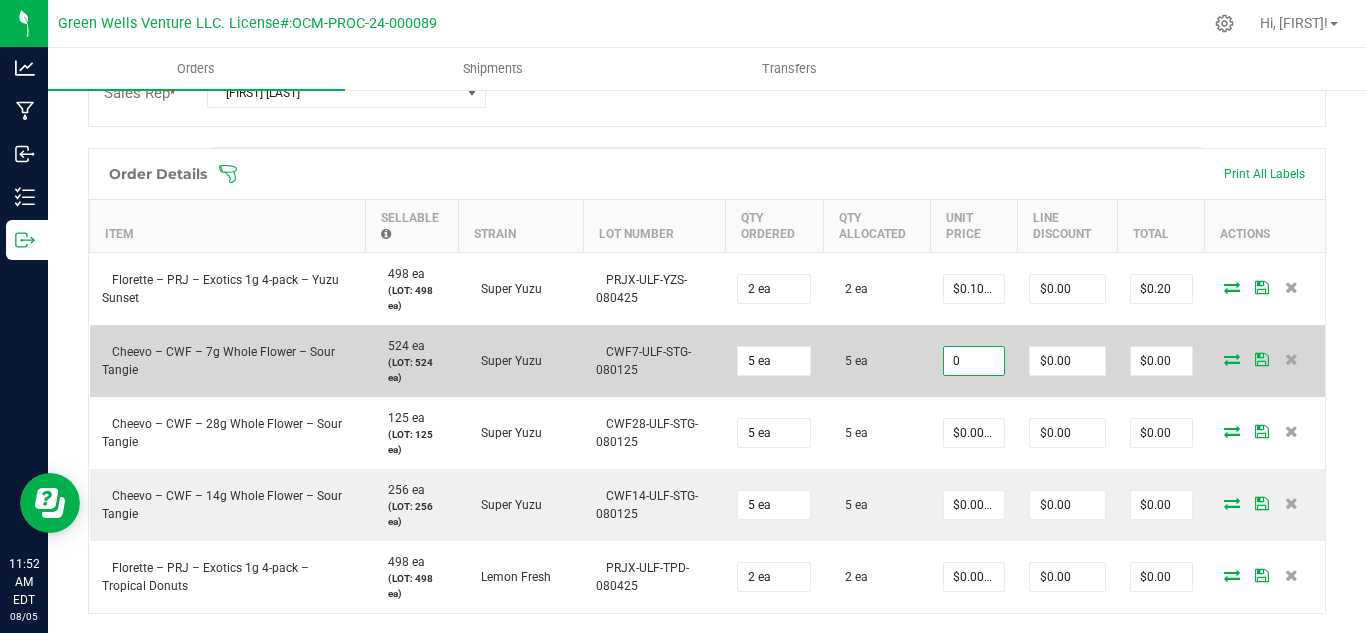 click on "0" at bounding box center (974, 361) 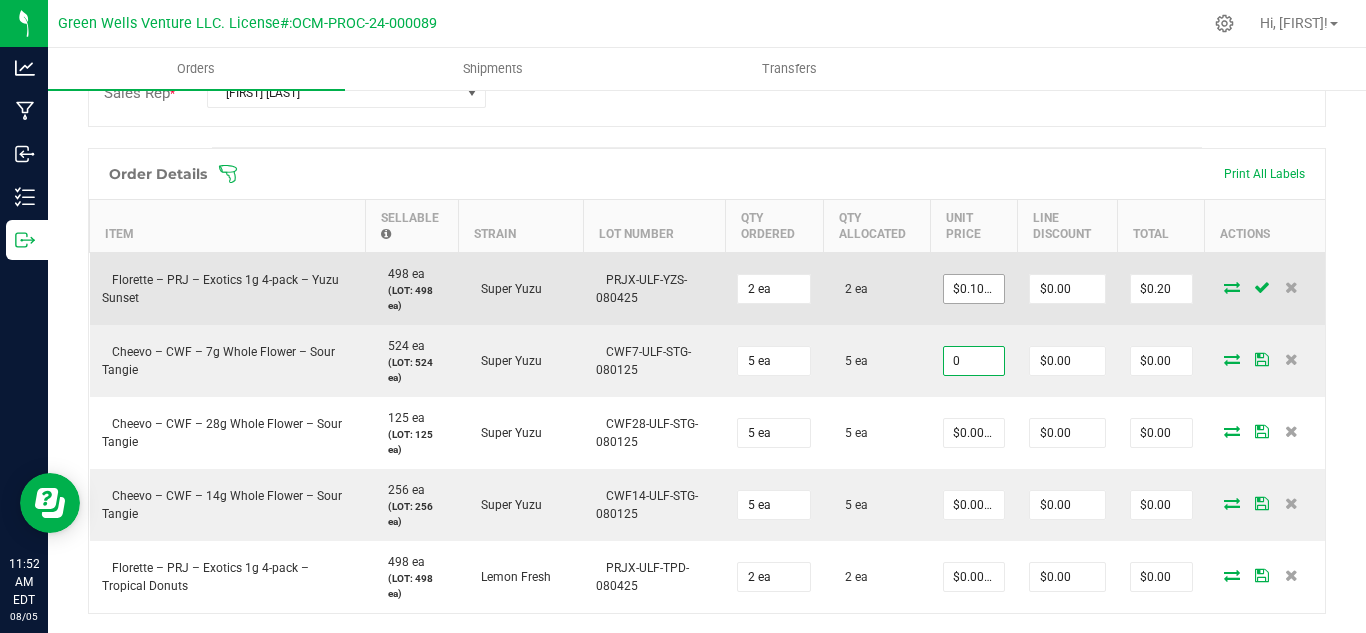 type on "$0.00000" 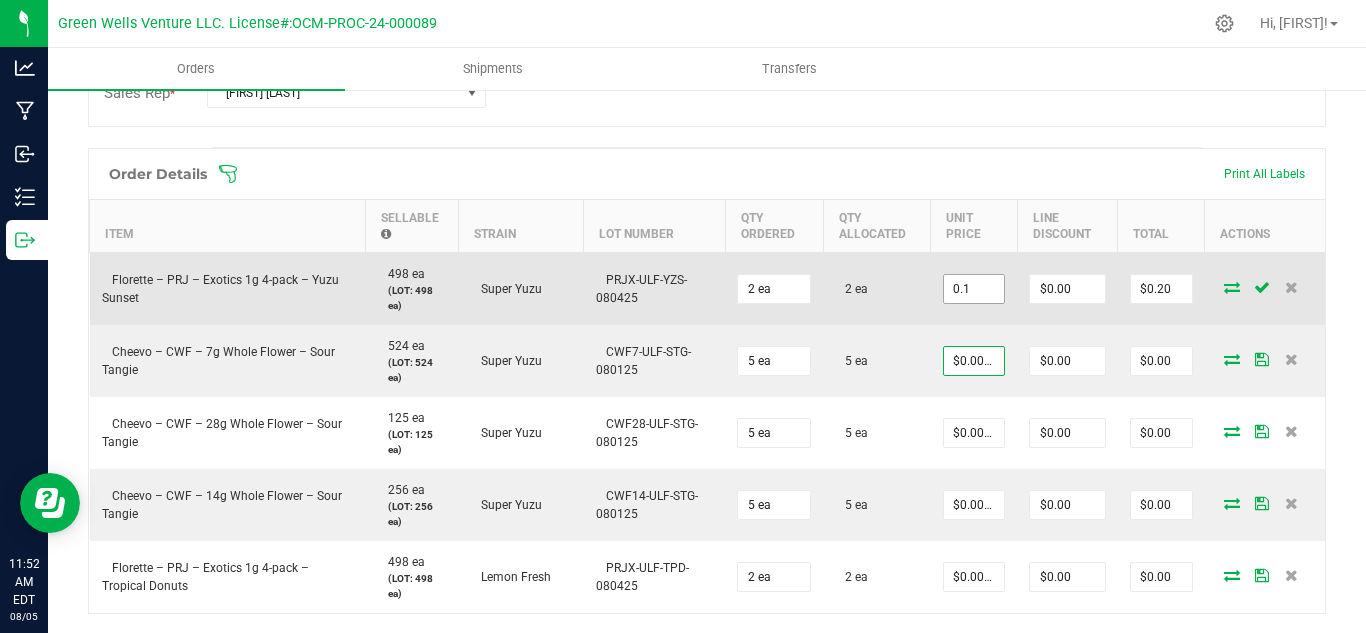 click on "0.1" at bounding box center [974, 289] 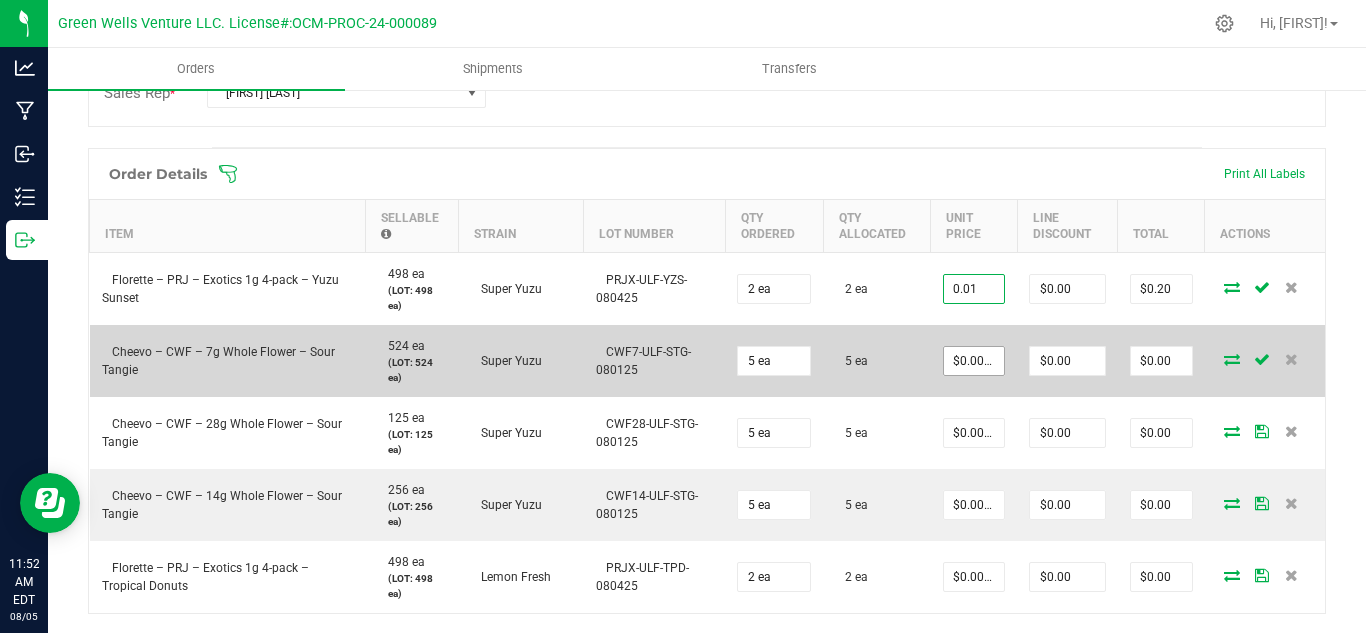 type on "$0.01000" 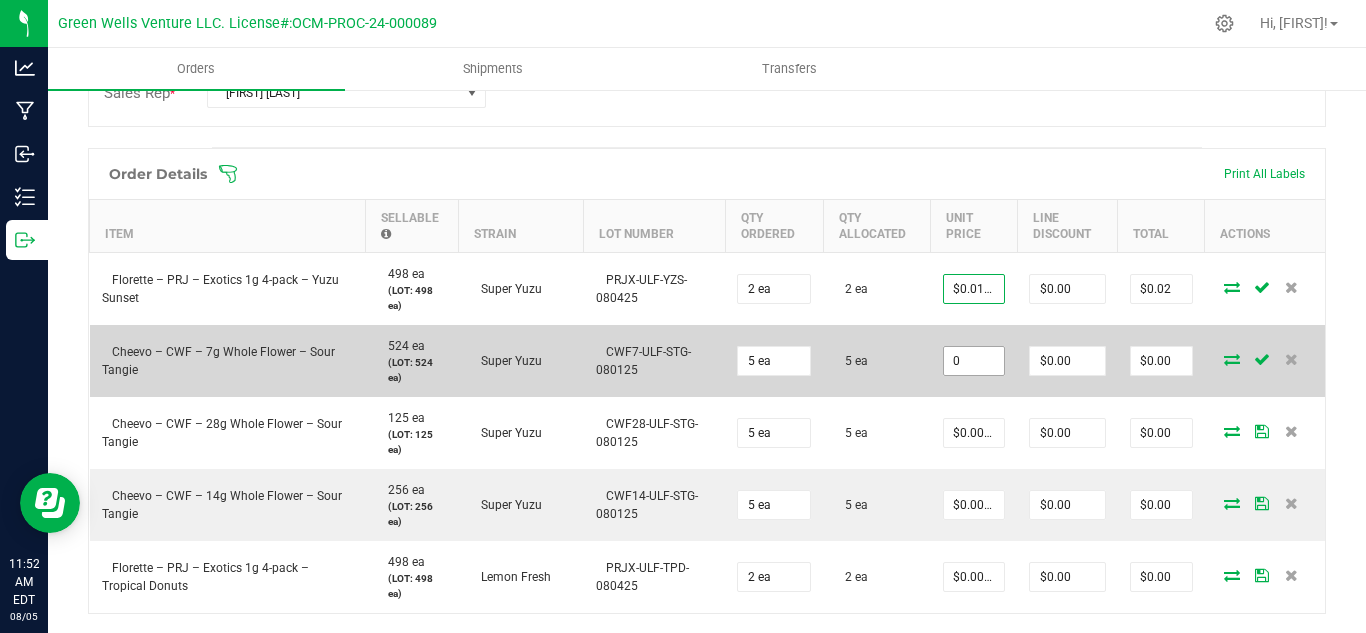 click on "0" at bounding box center (974, 361) 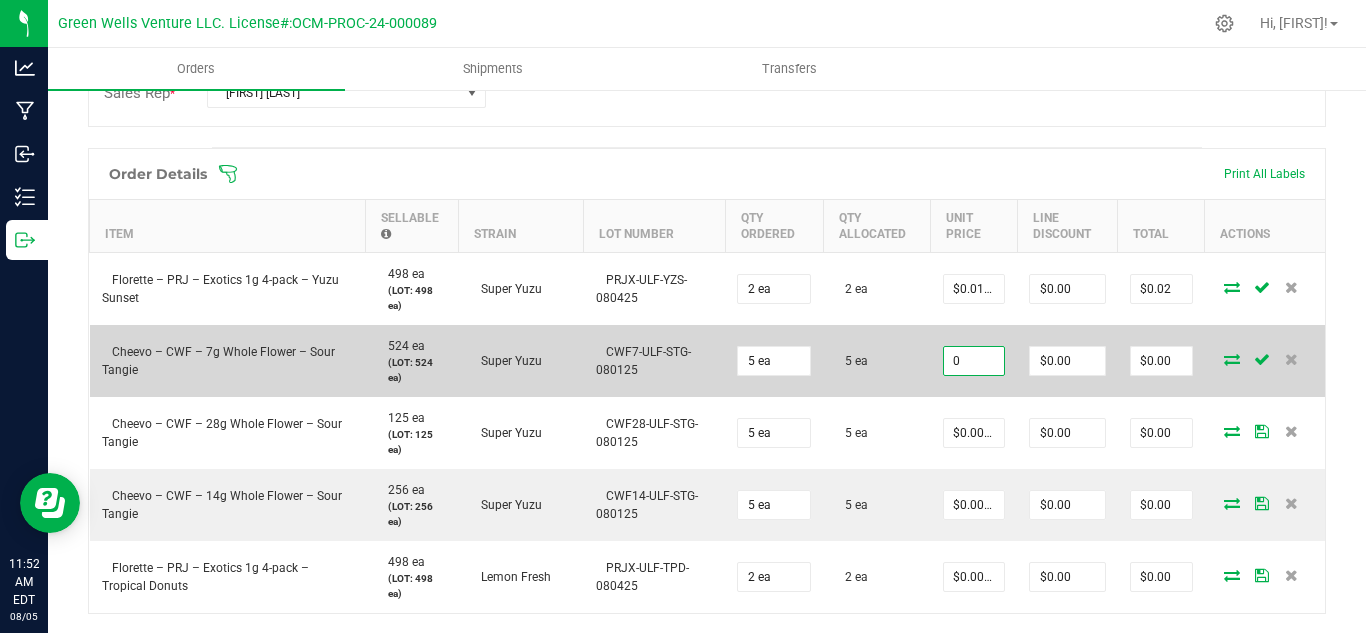 click on "0" at bounding box center [974, 361] 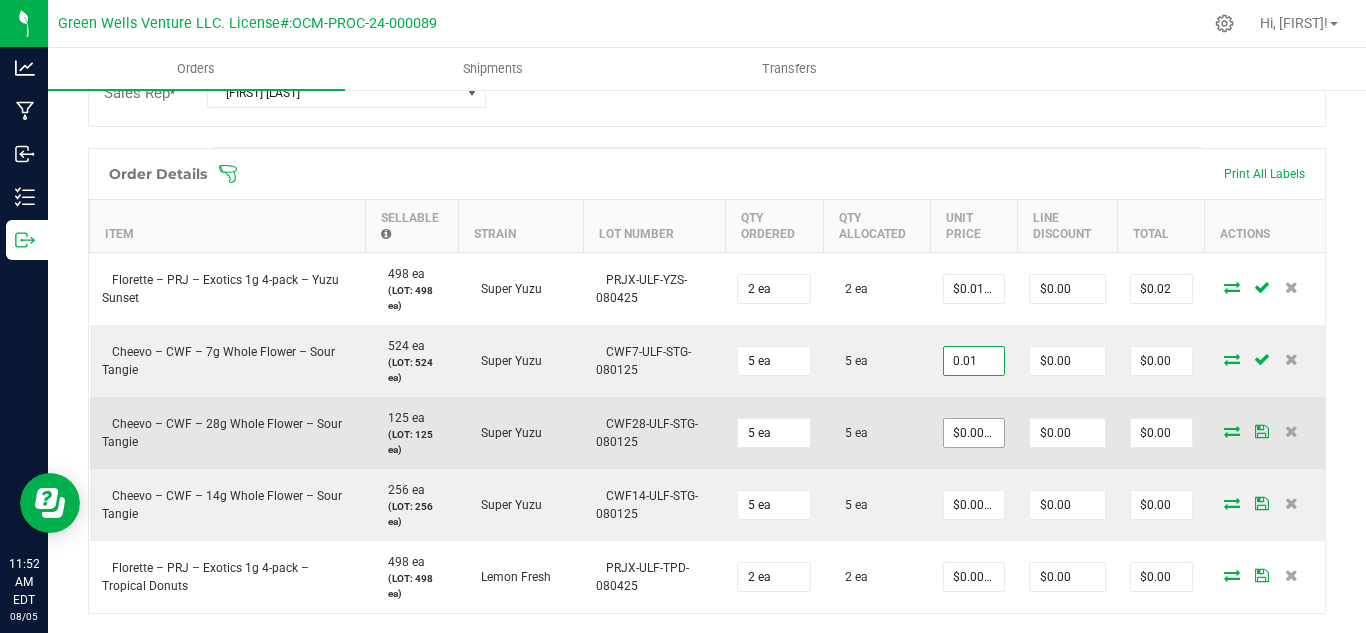type on "0.01" 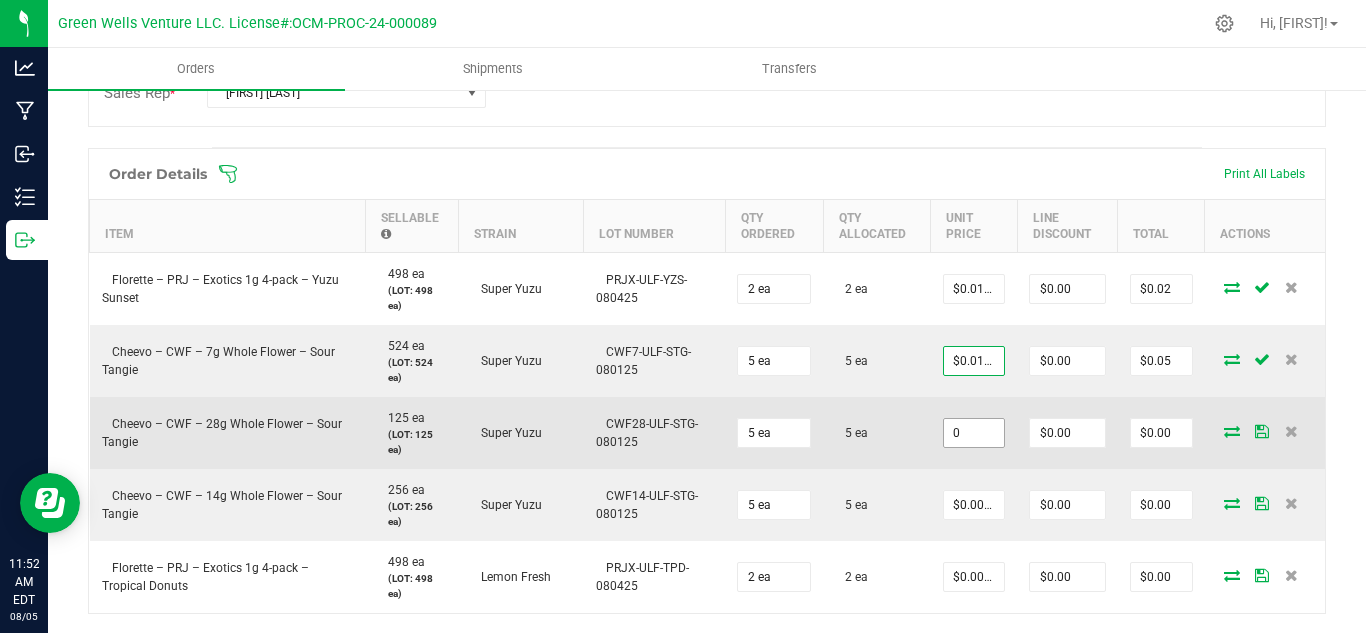 click on "0" at bounding box center [974, 433] 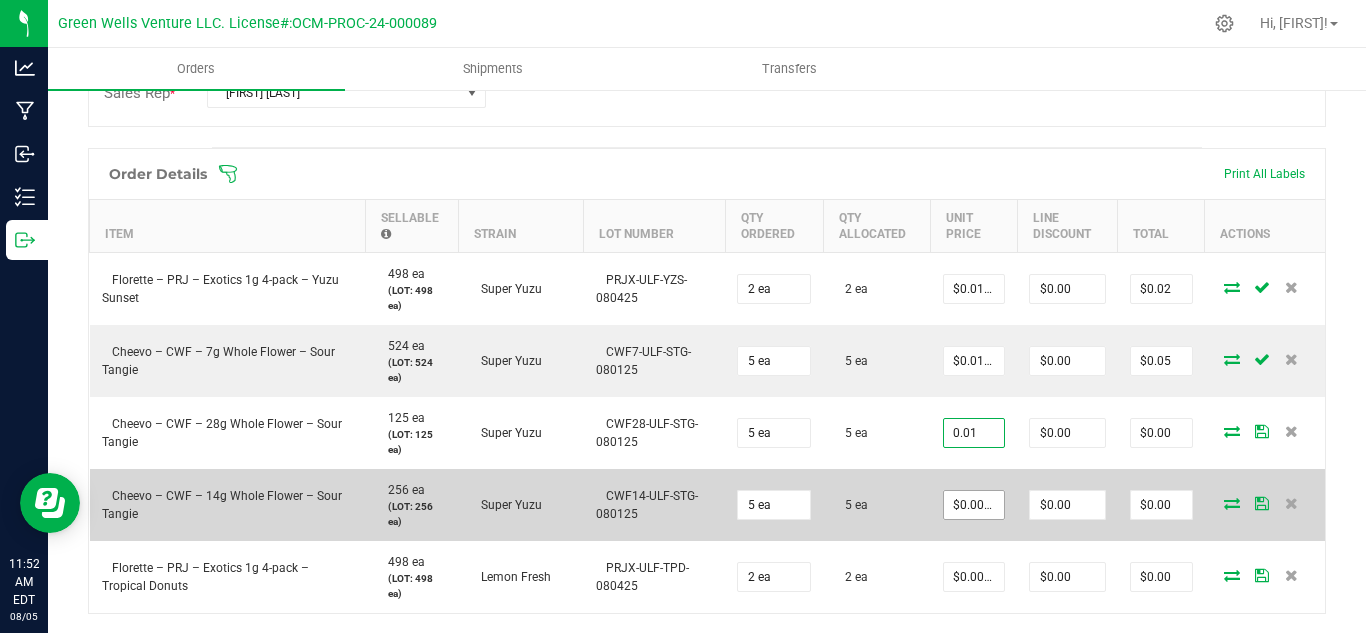 type on "$0.01000" 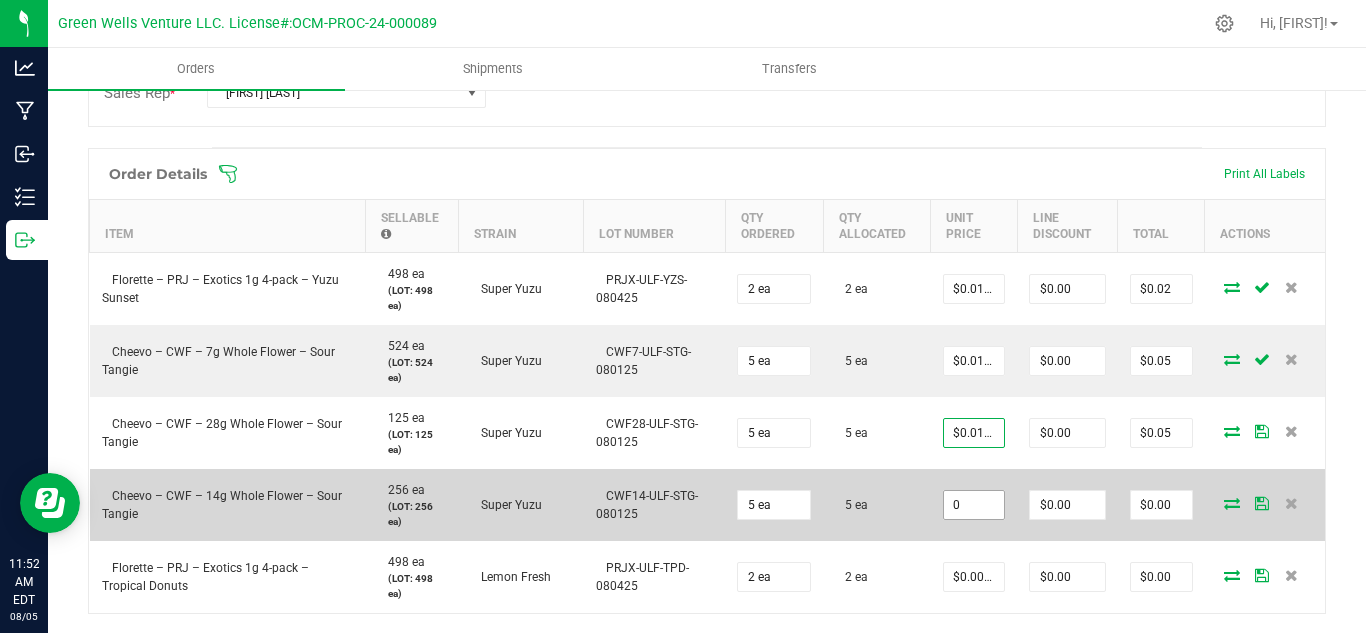 click on "0" at bounding box center (974, 505) 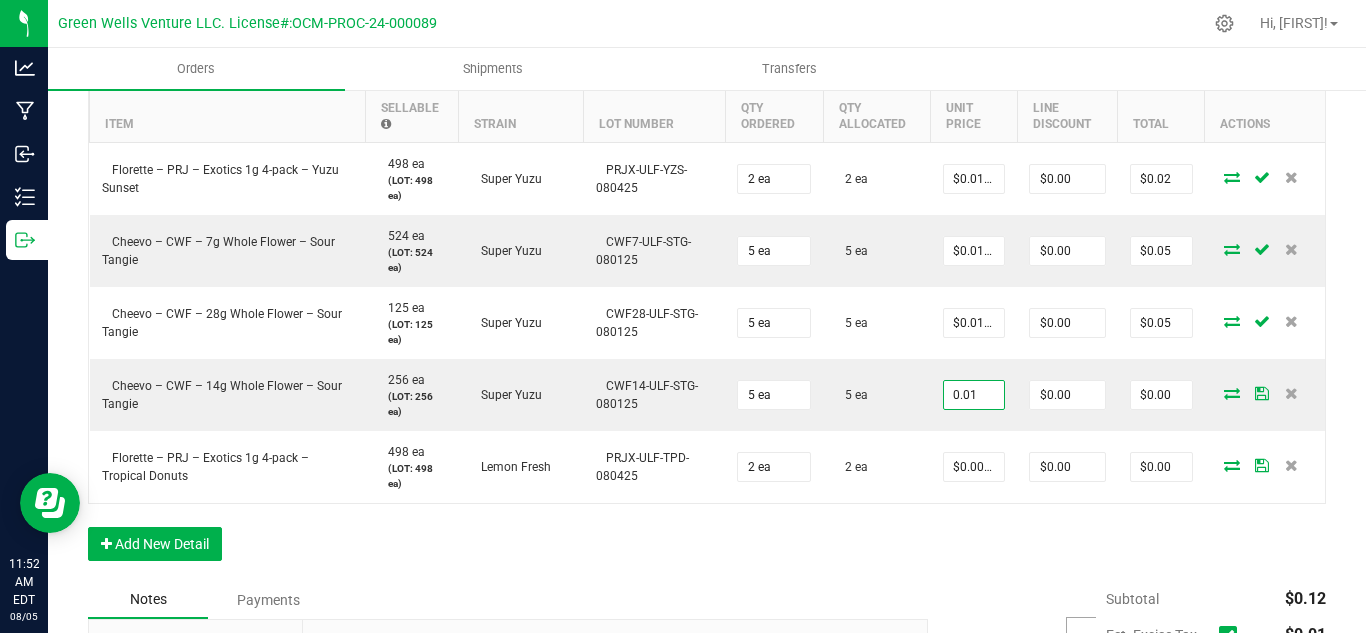 scroll, scrollTop: 800, scrollLeft: 0, axis: vertical 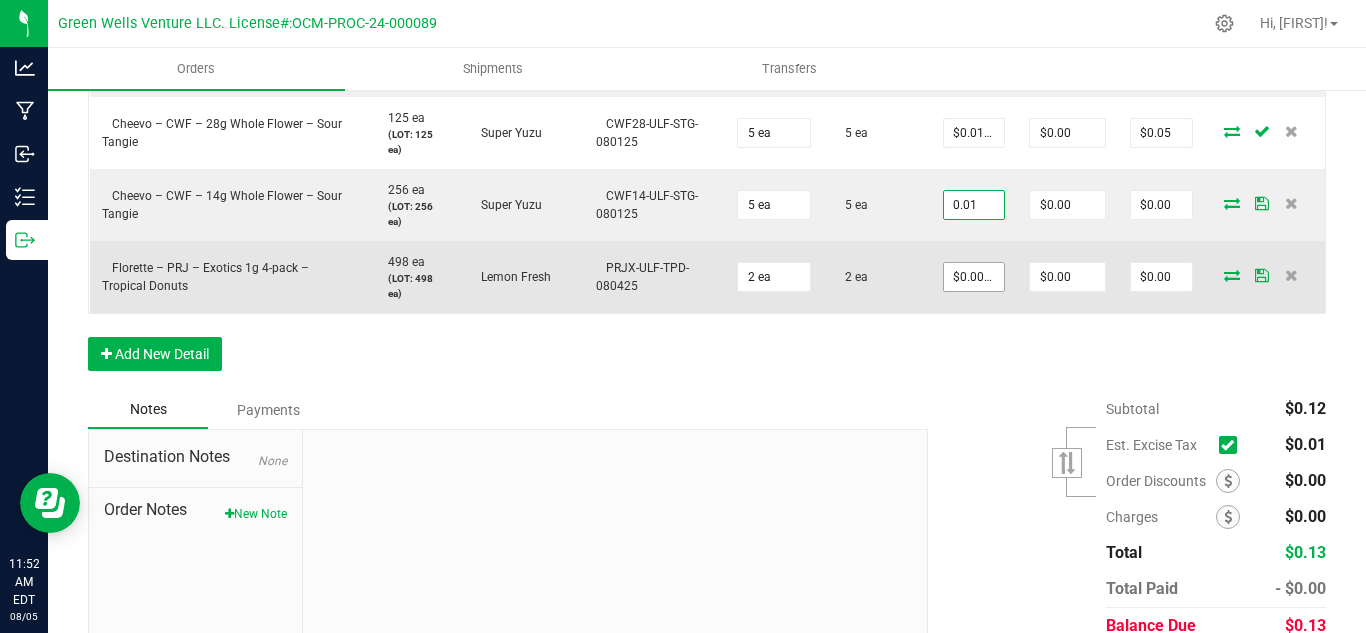 type on "$0.01000" 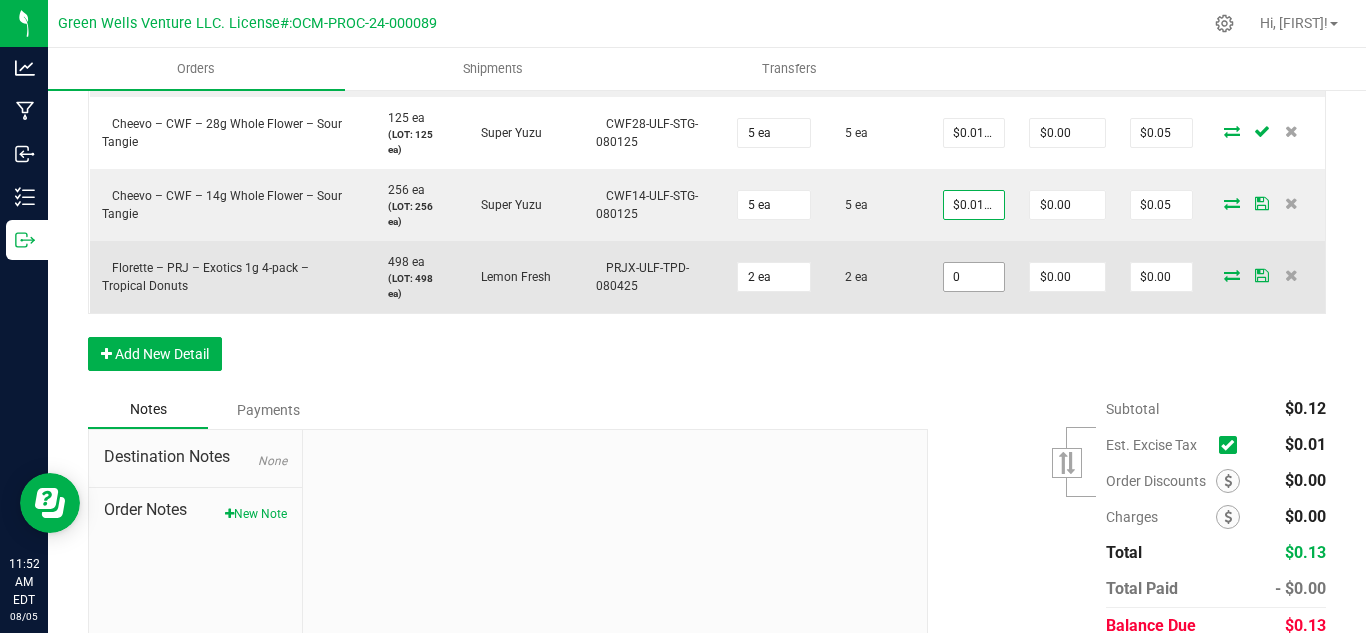 click on "0" at bounding box center (974, 277) 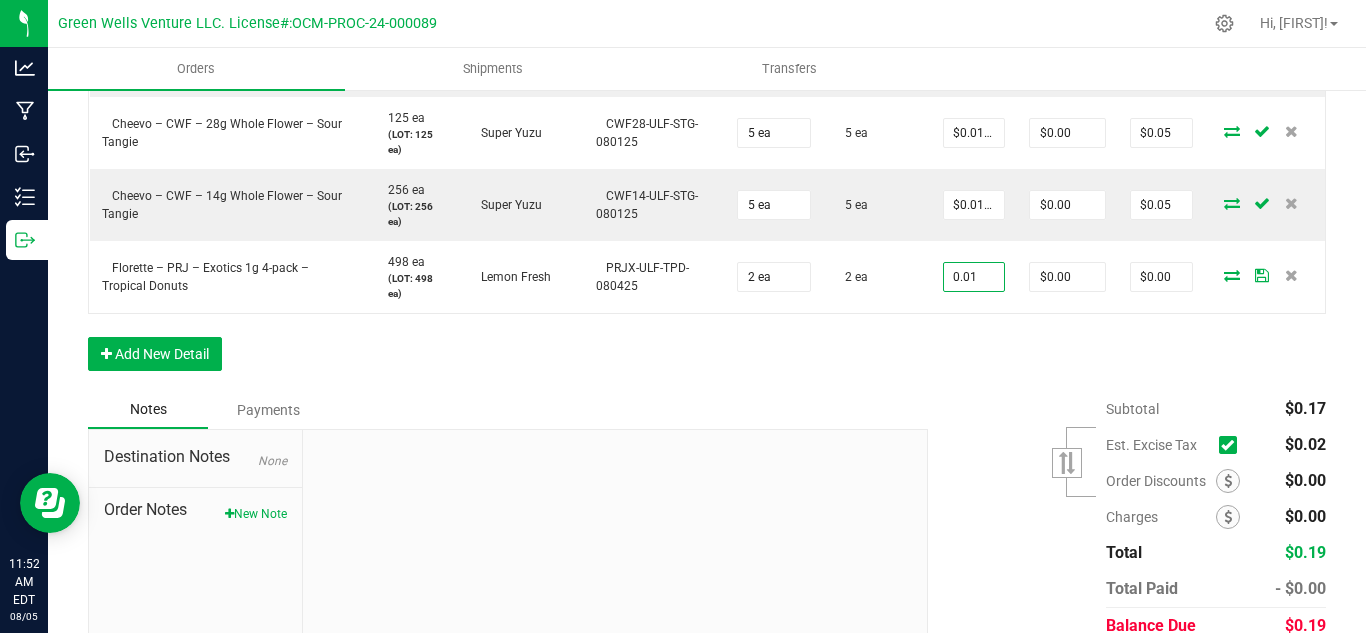 type on "$0.01000" 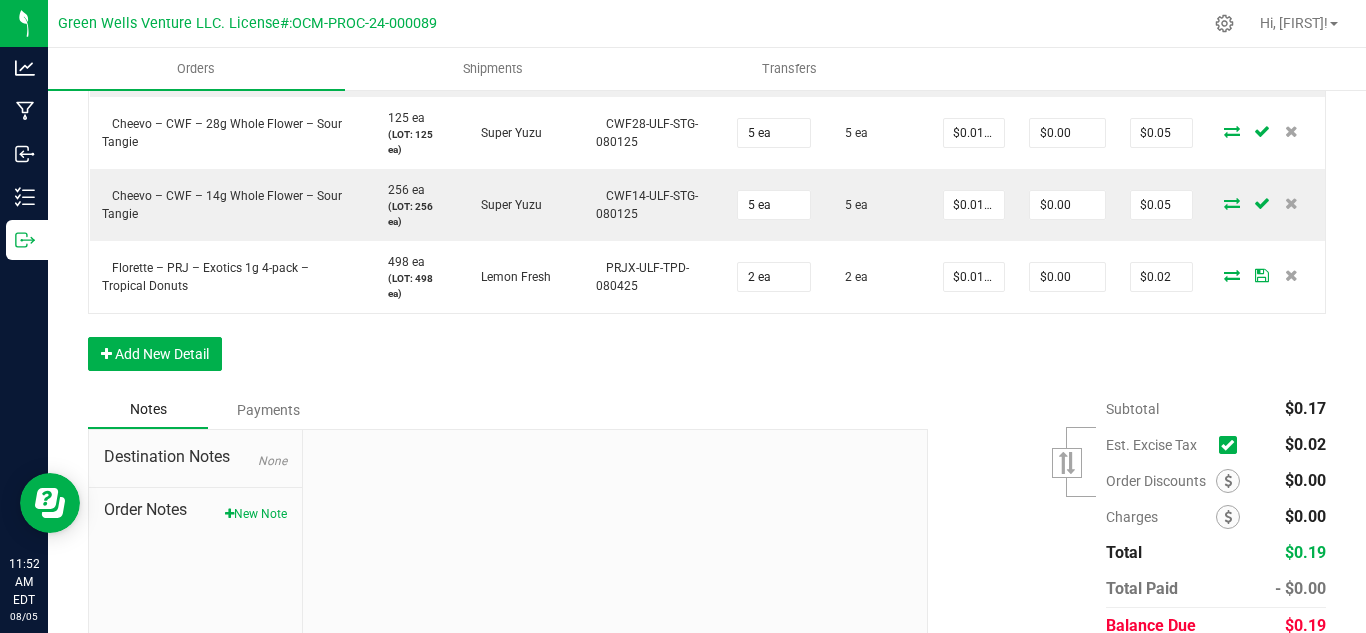 click at bounding box center (615, 564) 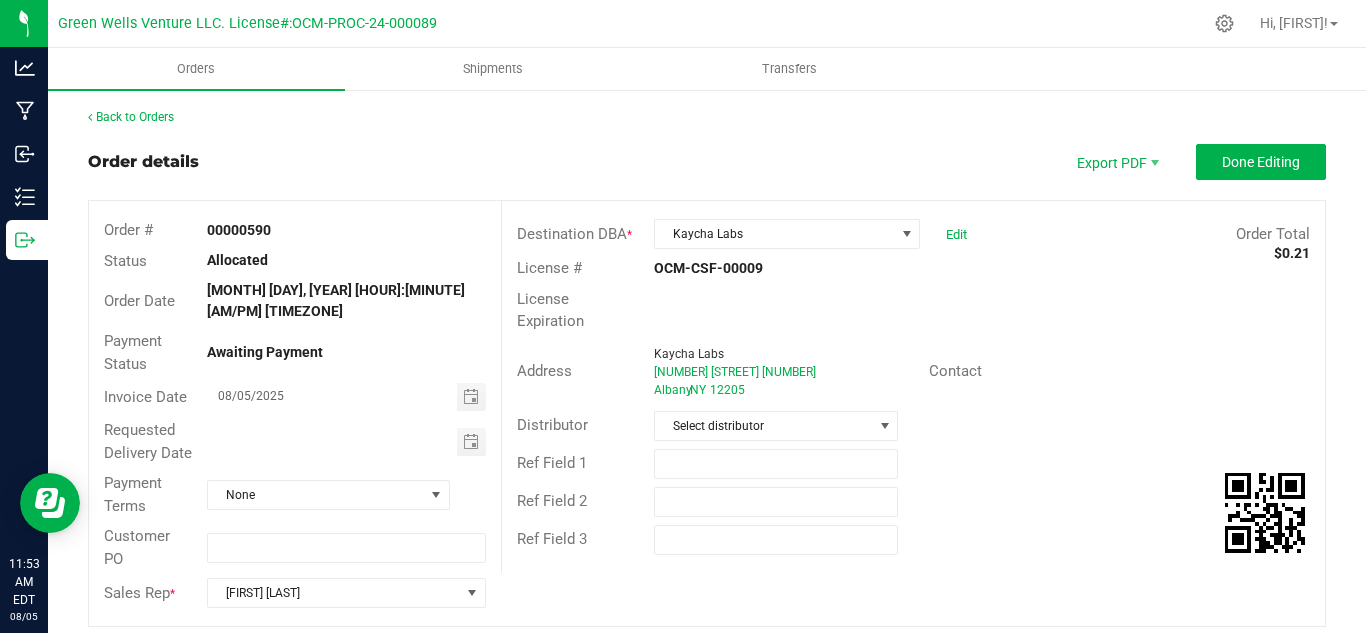 scroll, scrollTop: 100, scrollLeft: 0, axis: vertical 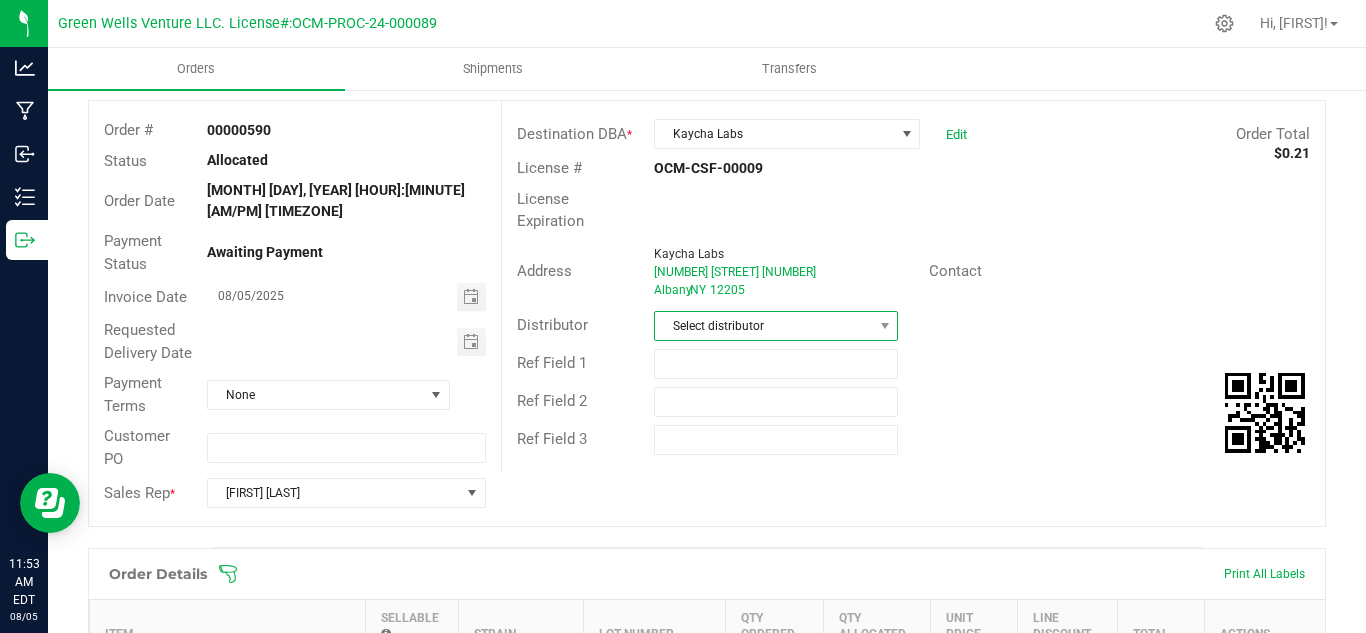 click on "Select distributor" at bounding box center [776, 326] 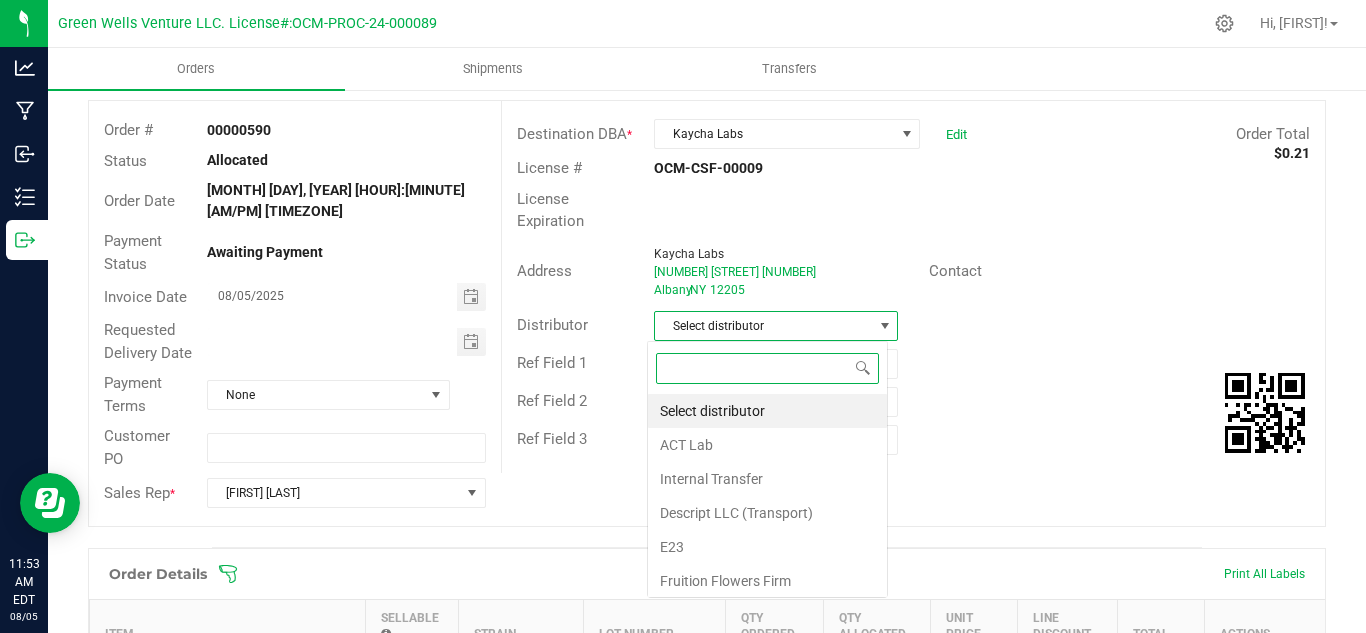 scroll, scrollTop: 99970, scrollLeft: 99759, axis: both 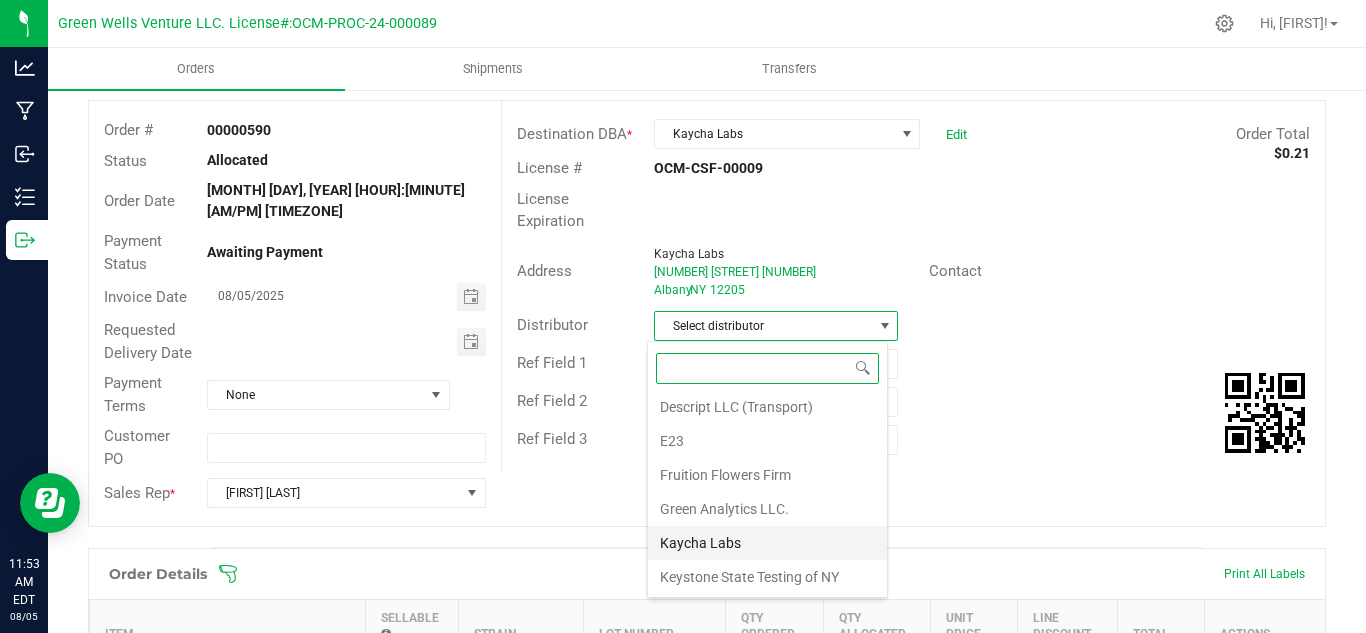 click on "Kaycha Labs" at bounding box center [767, 543] 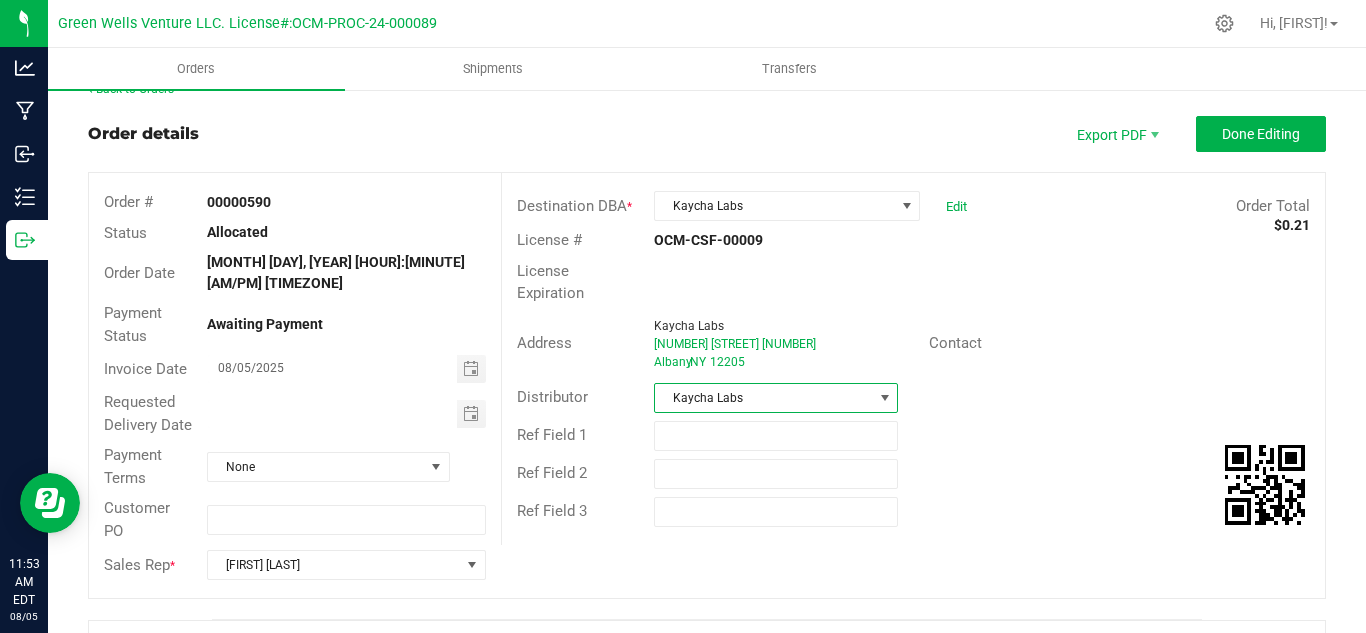 scroll, scrollTop: 0, scrollLeft: 0, axis: both 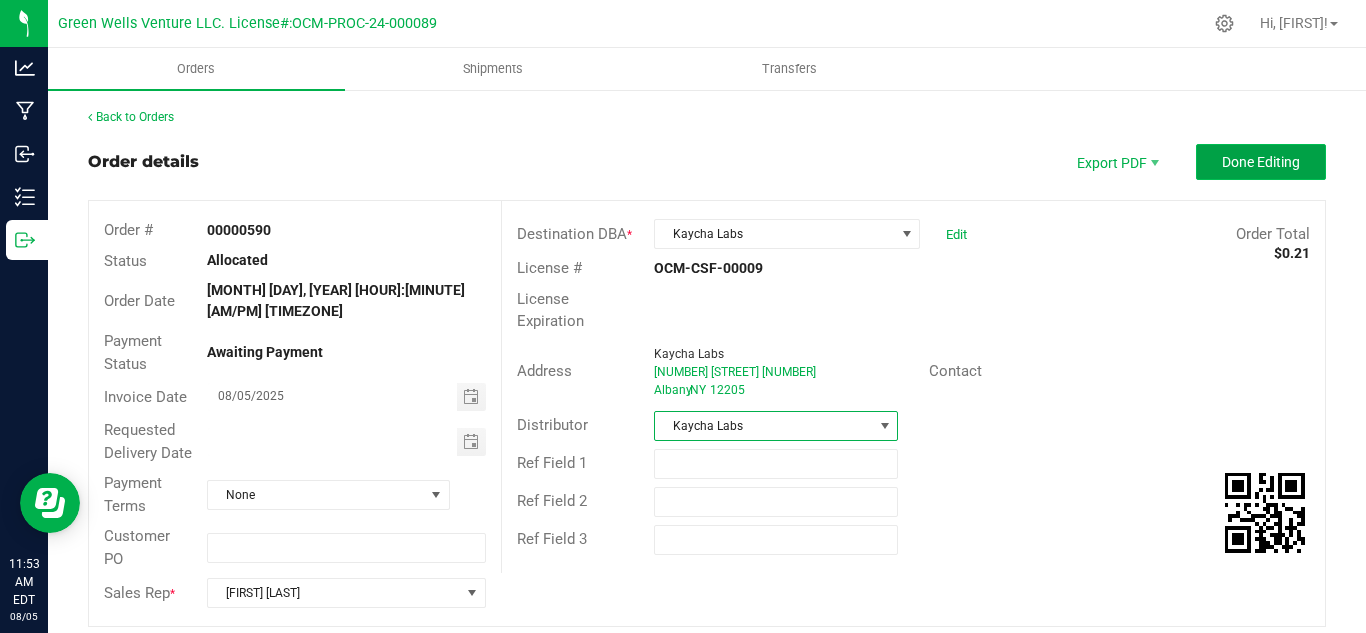 click on "Done Editing" at bounding box center [1261, 162] 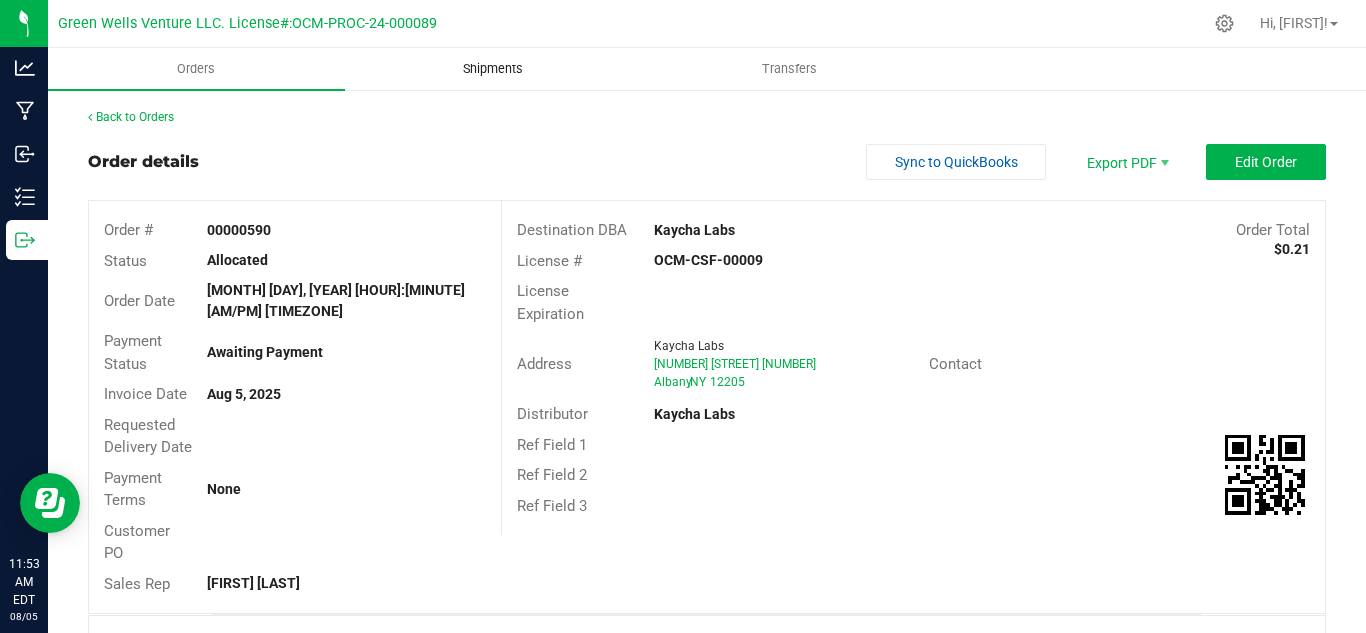 click on "Shipments" at bounding box center (493, 69) 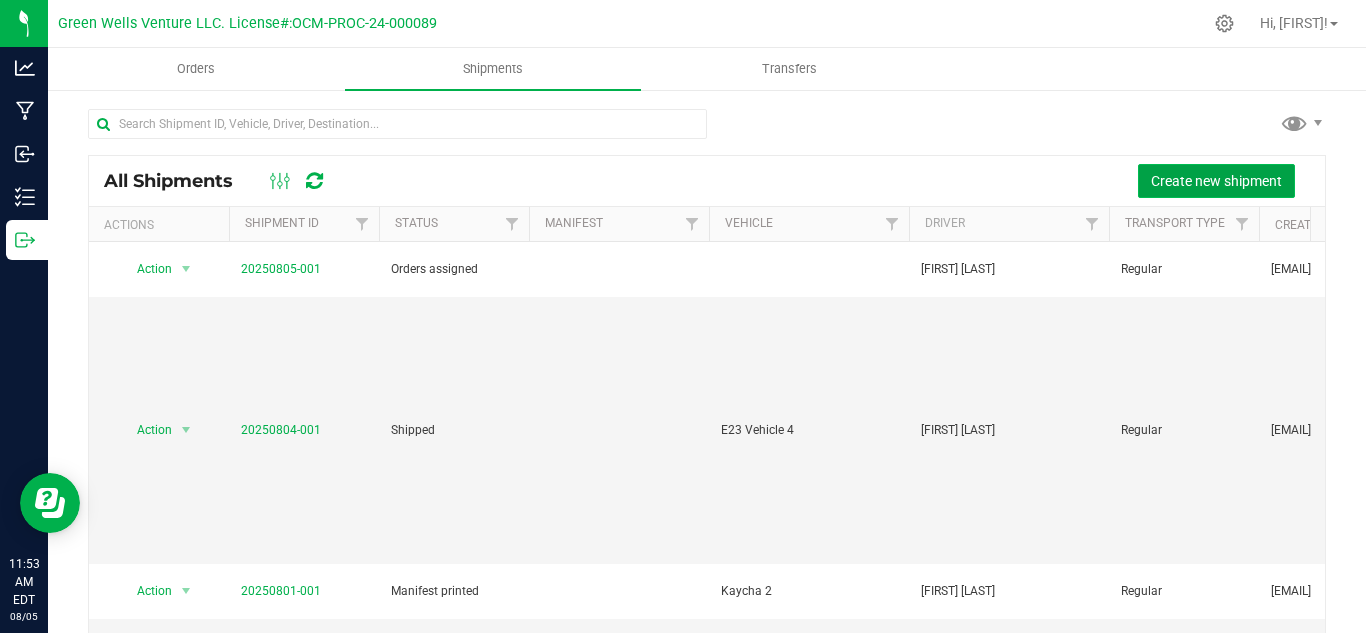 click on "Create new shipment" at bounding box center [1216, 181] 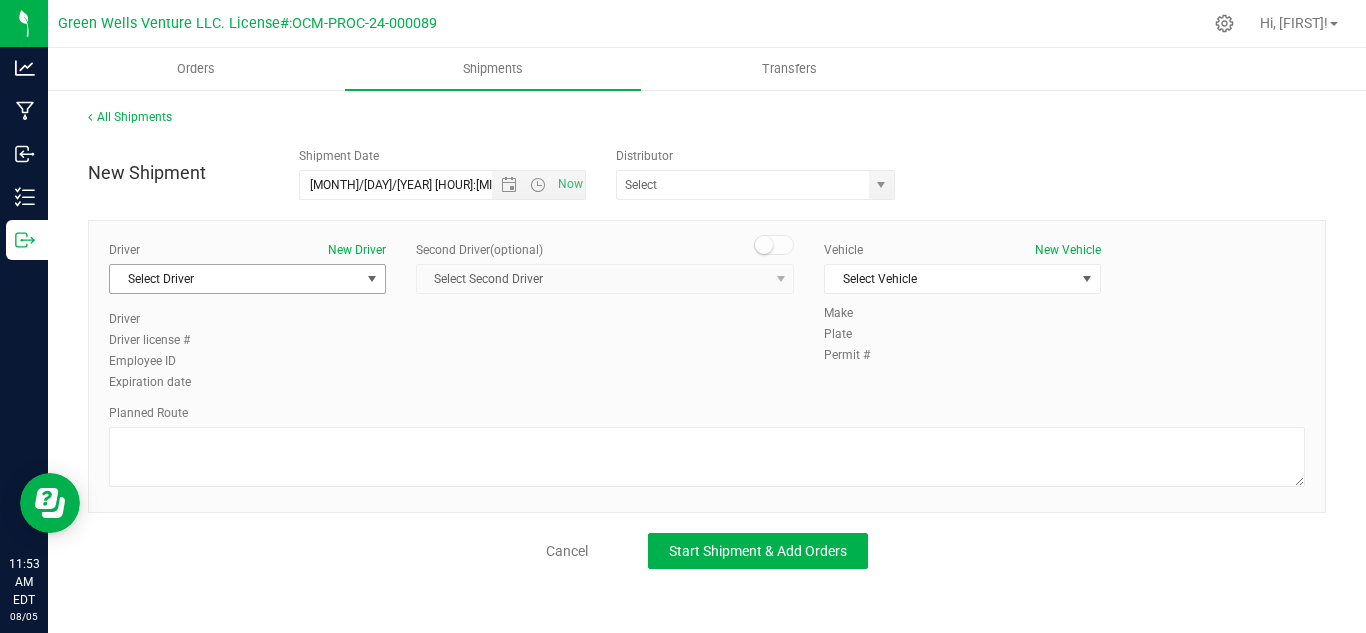 click on "Select Driver" at bounding box center (235, 279) 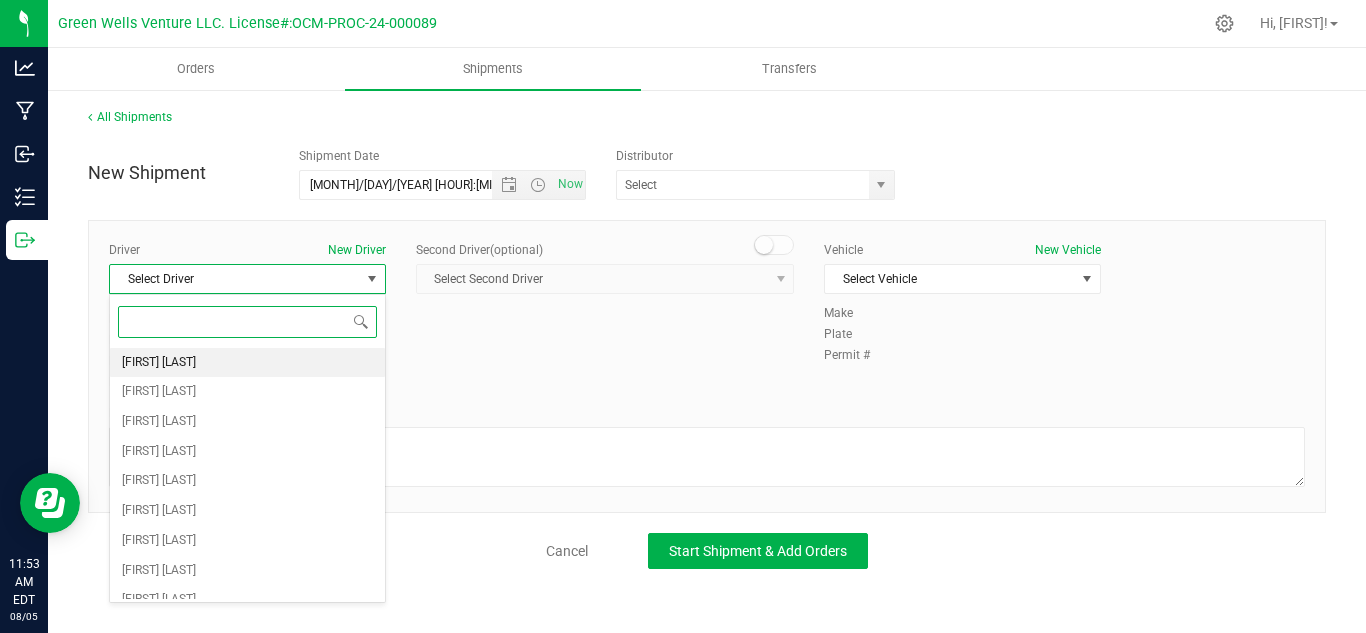 click on "[FIRST] [LAST]" at bounding box center (247, 363) 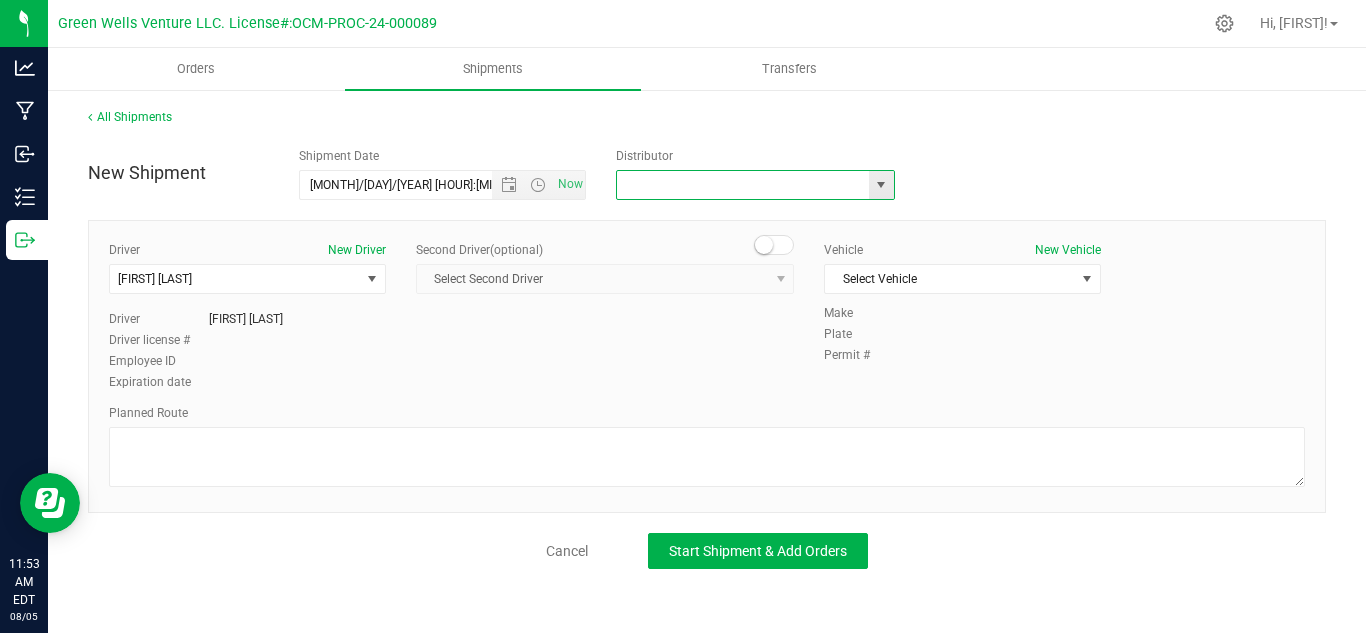 click at bounding box center [739, 185] 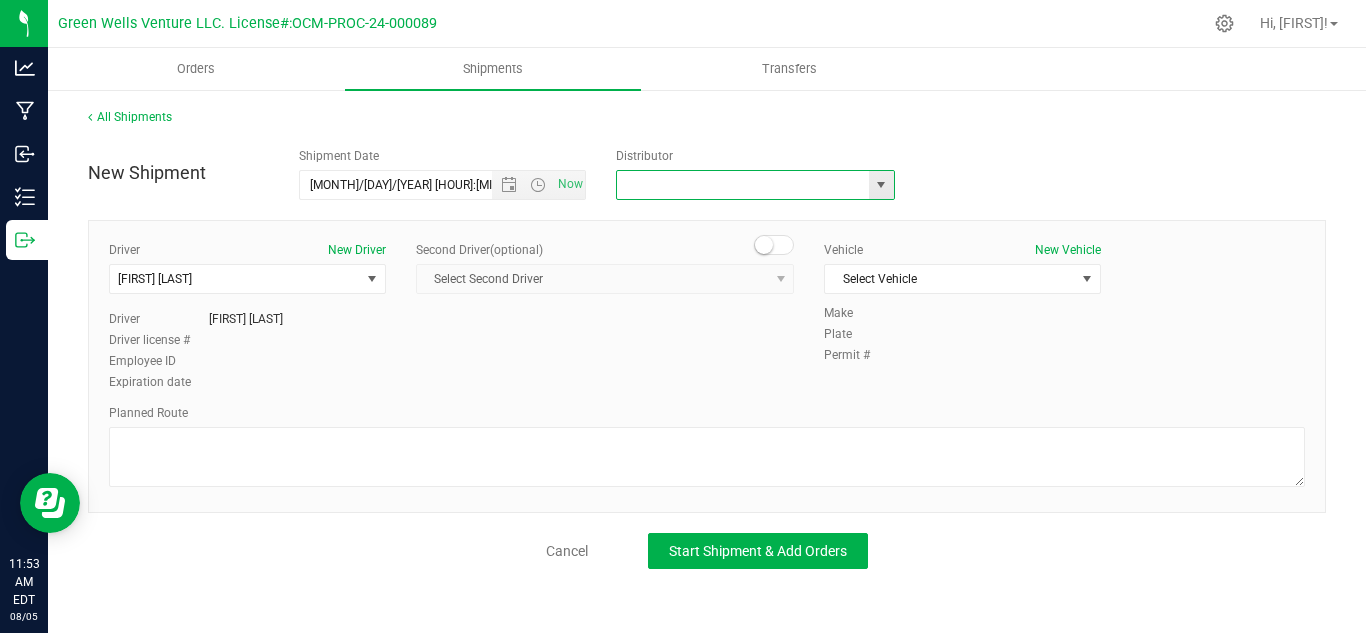 click at bounding box center [881, 185] 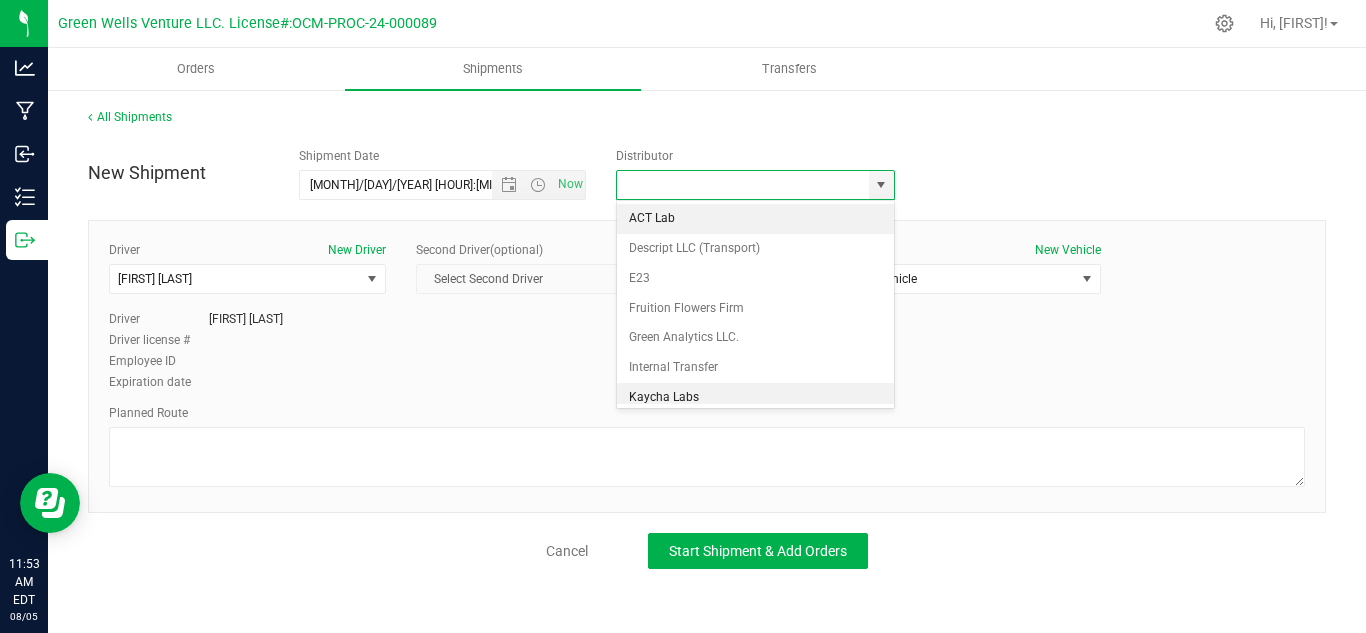 click on "Kaycha Labs" at bounding box center (755, 398) 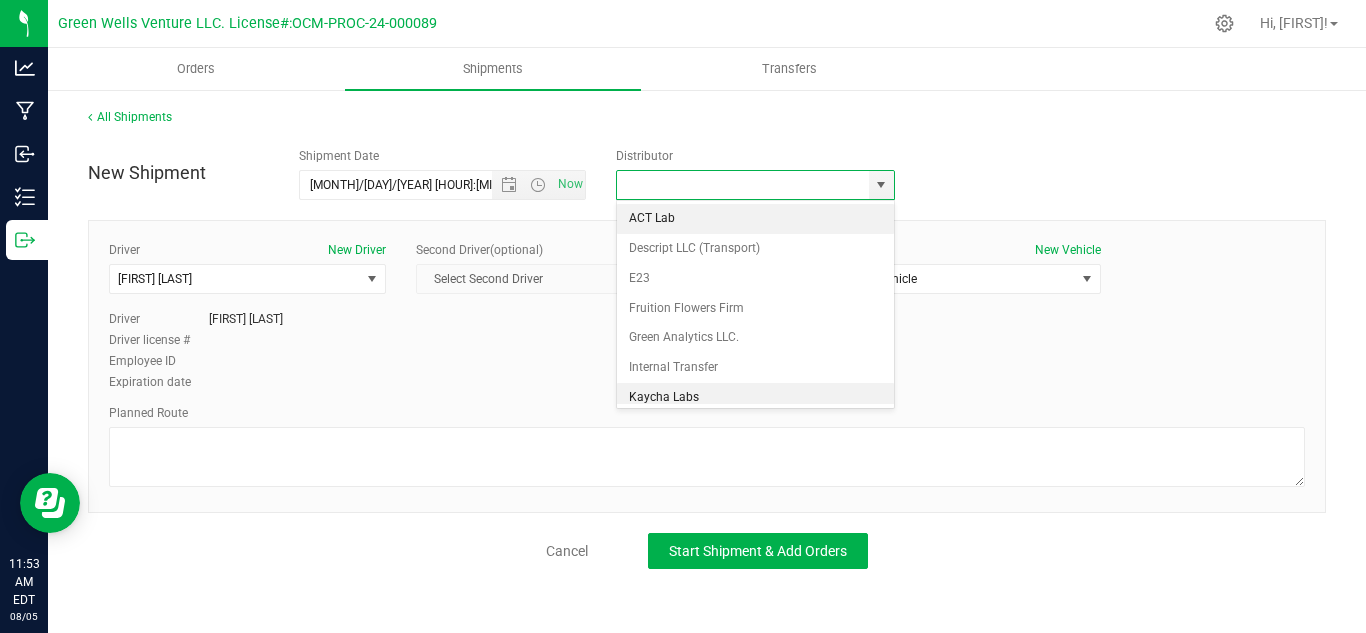 type on "Kaycha Labs" 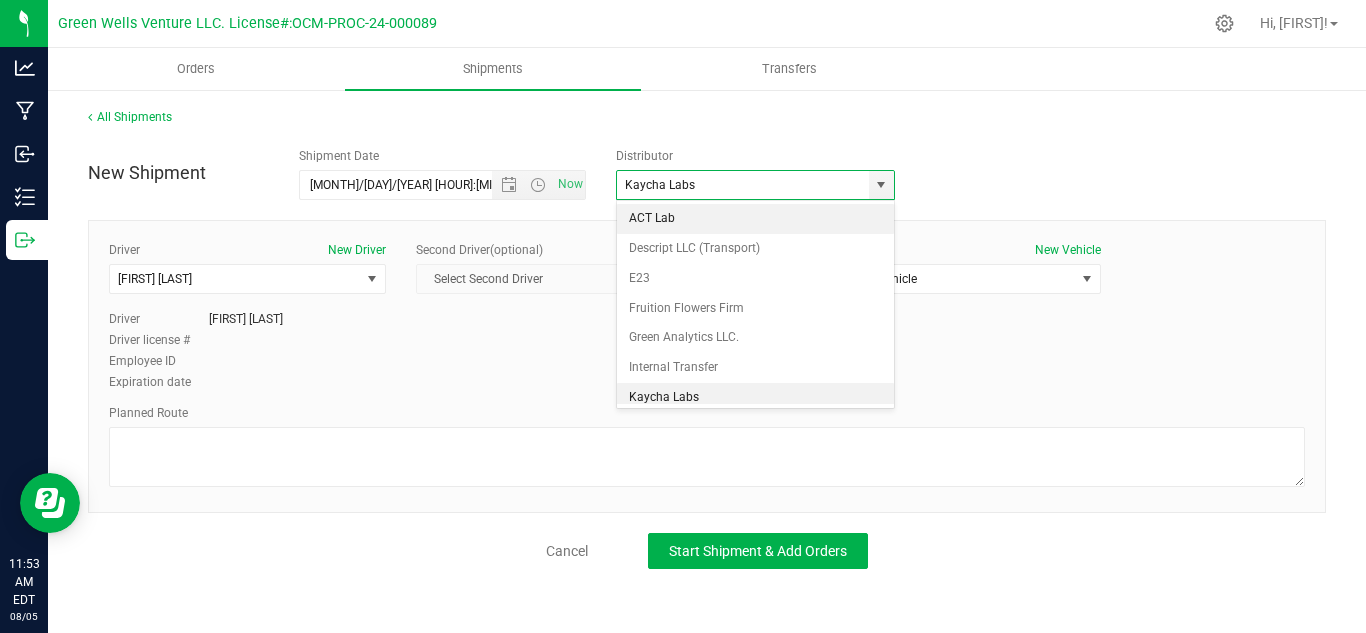 scroll, scrollTop: 0, scrollLeft: 0, axis: both 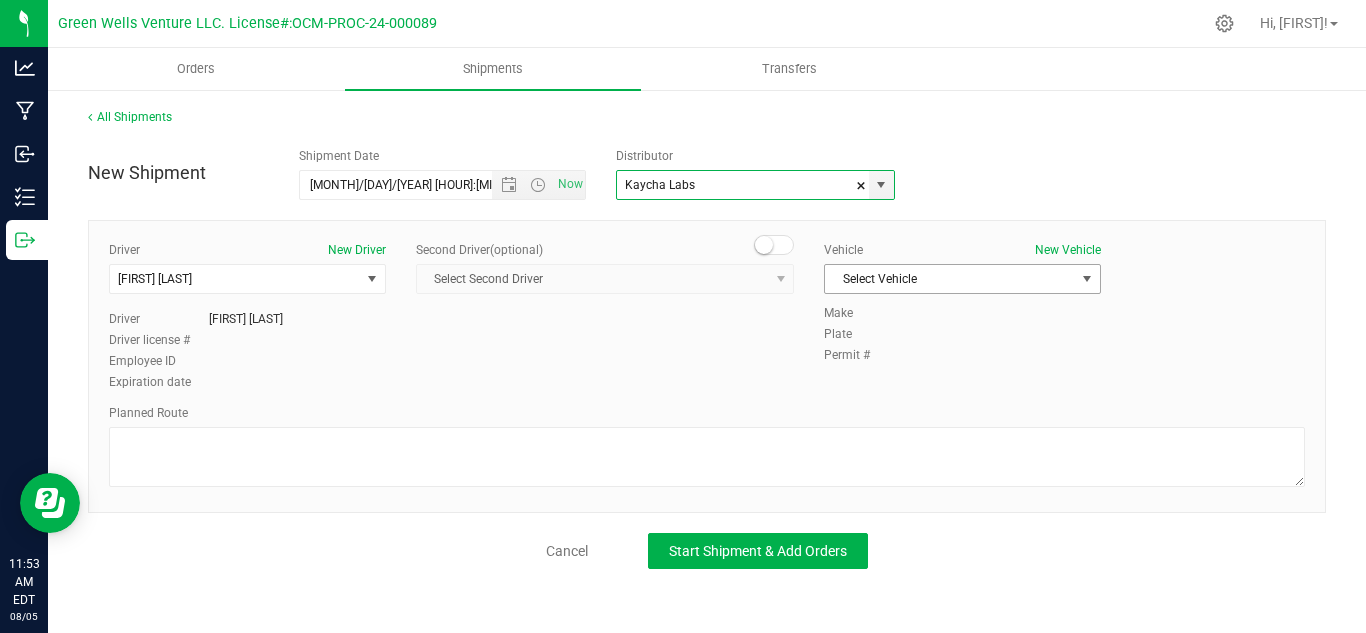 click on "Select Vehicle" at bounding box center [950, 279] 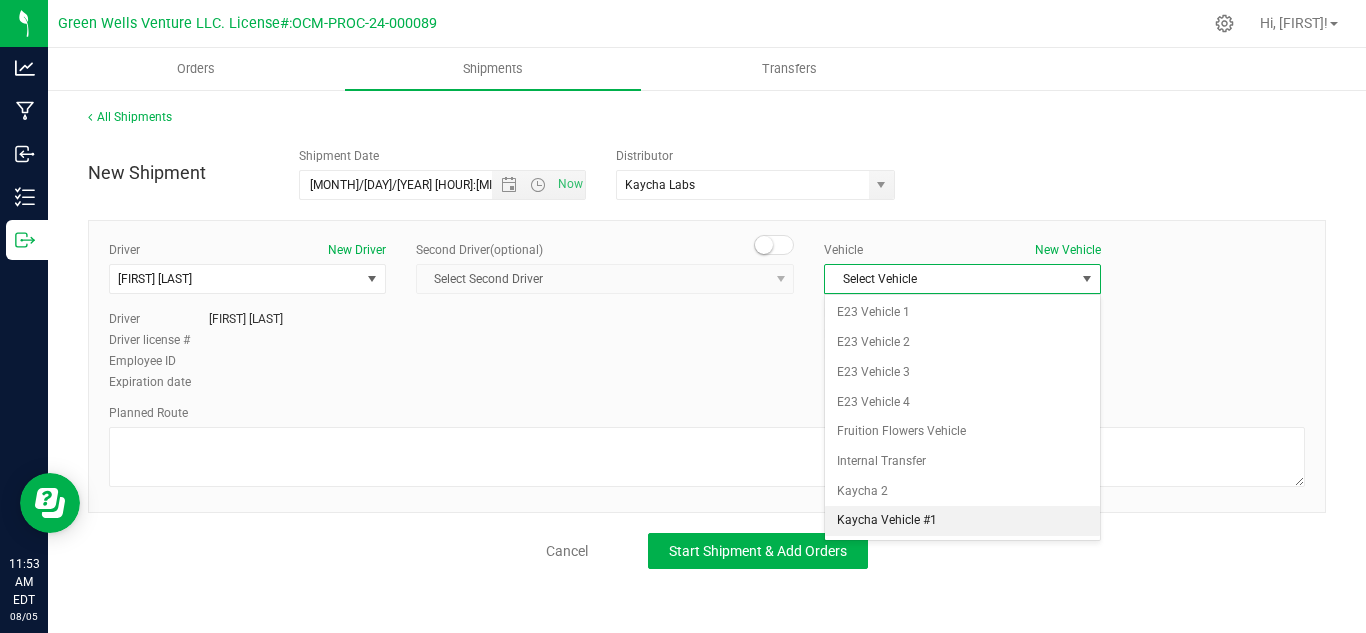 click on "Kaycha Vehicle #1" at bounding box center [962, 521] 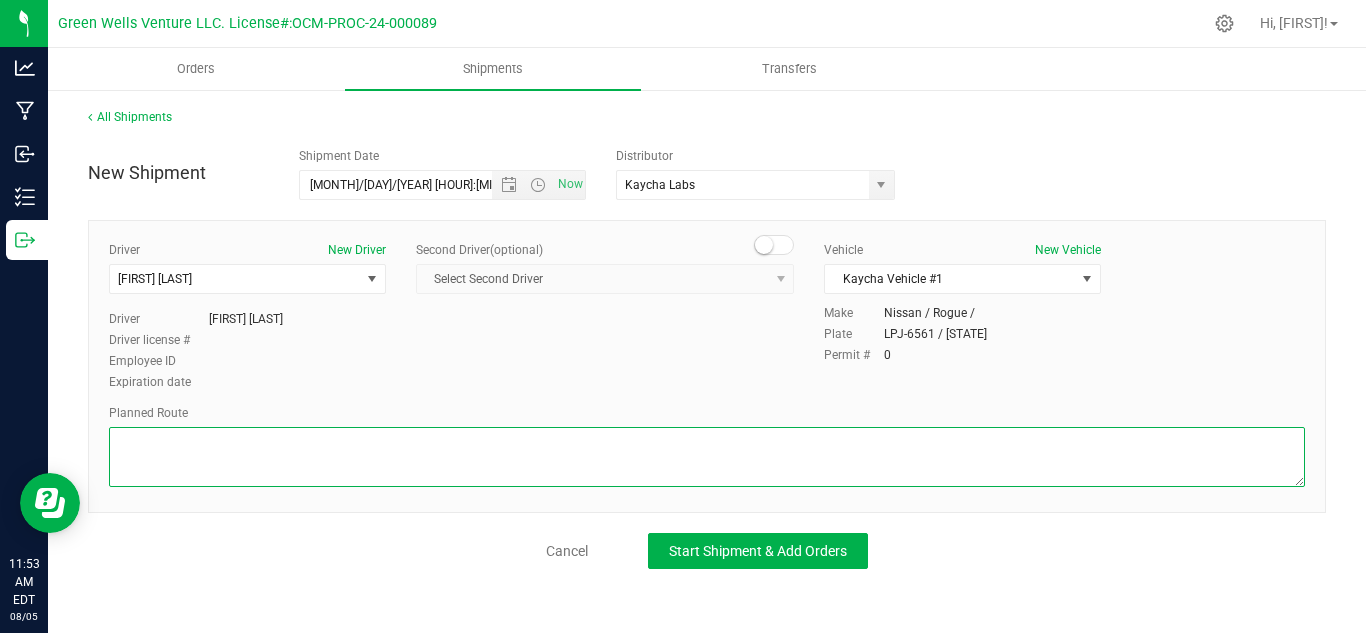 click at bounding box center [707, 457] 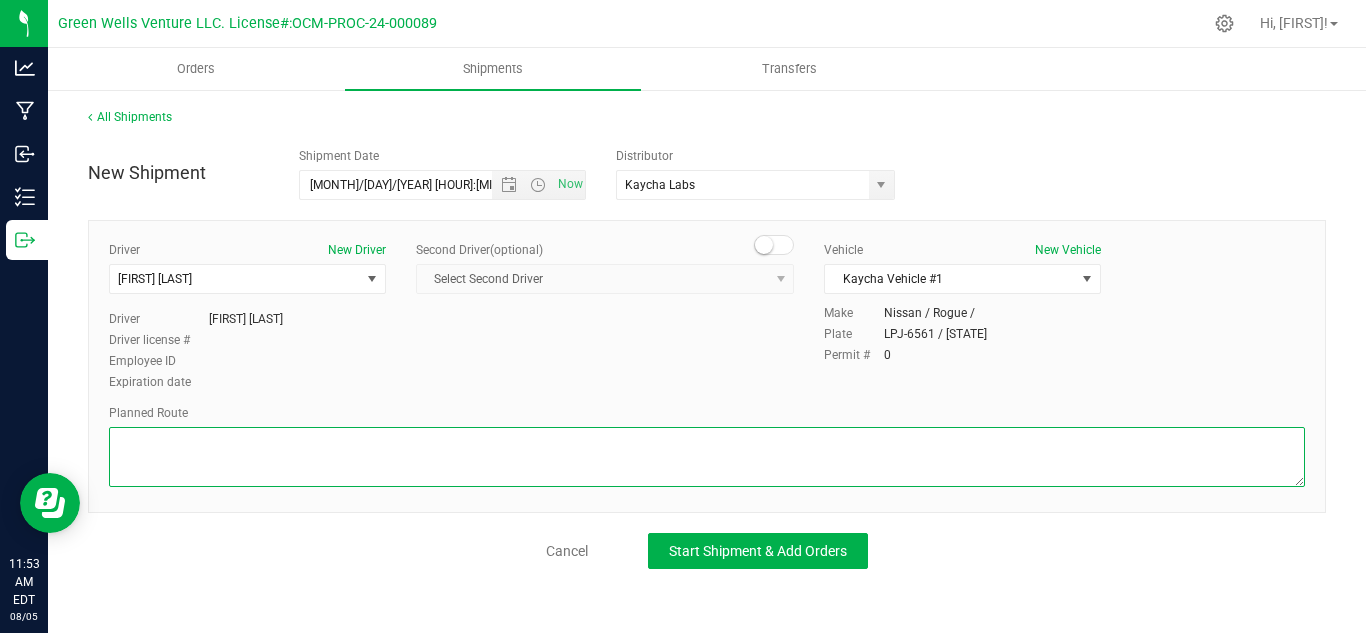 type on "T" 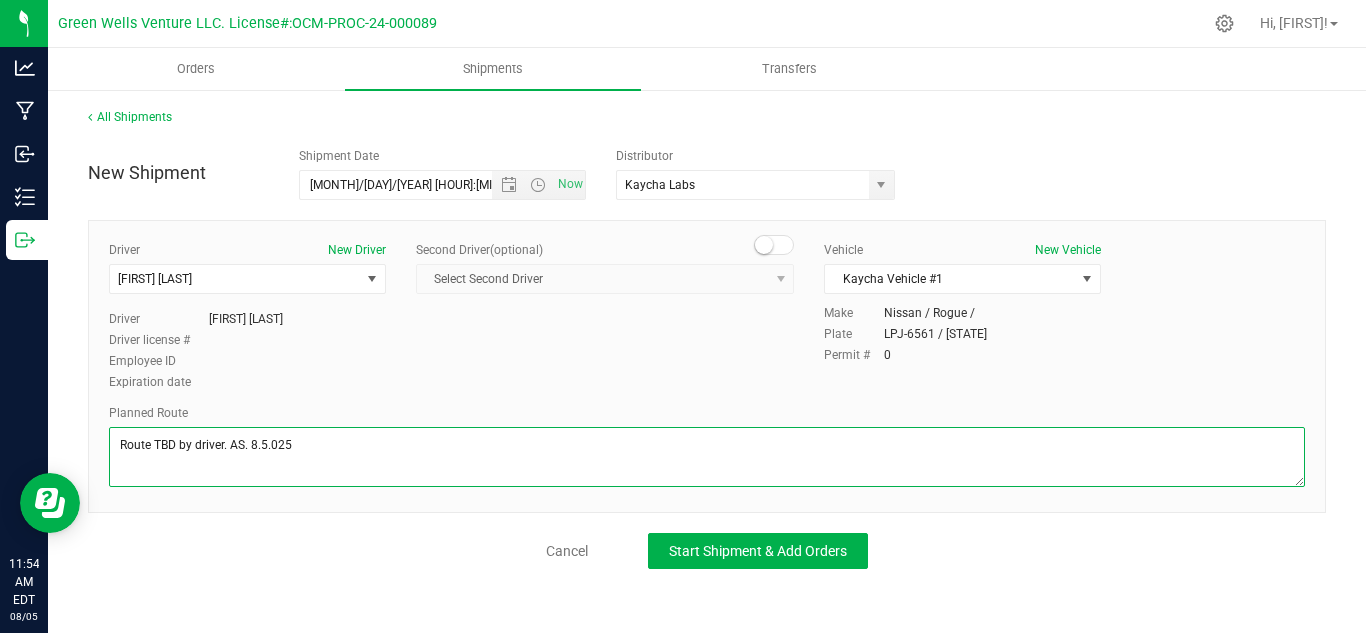 click at bounding box center (707, 457) 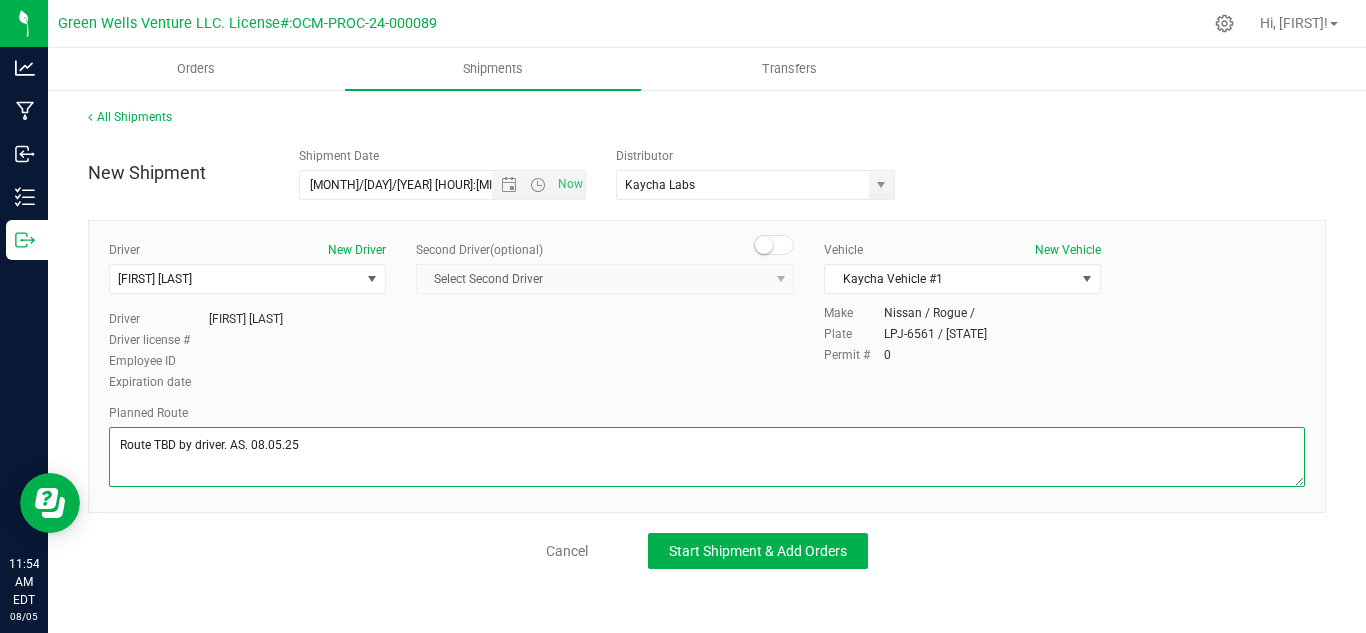 click at bounding box center [707, 457] 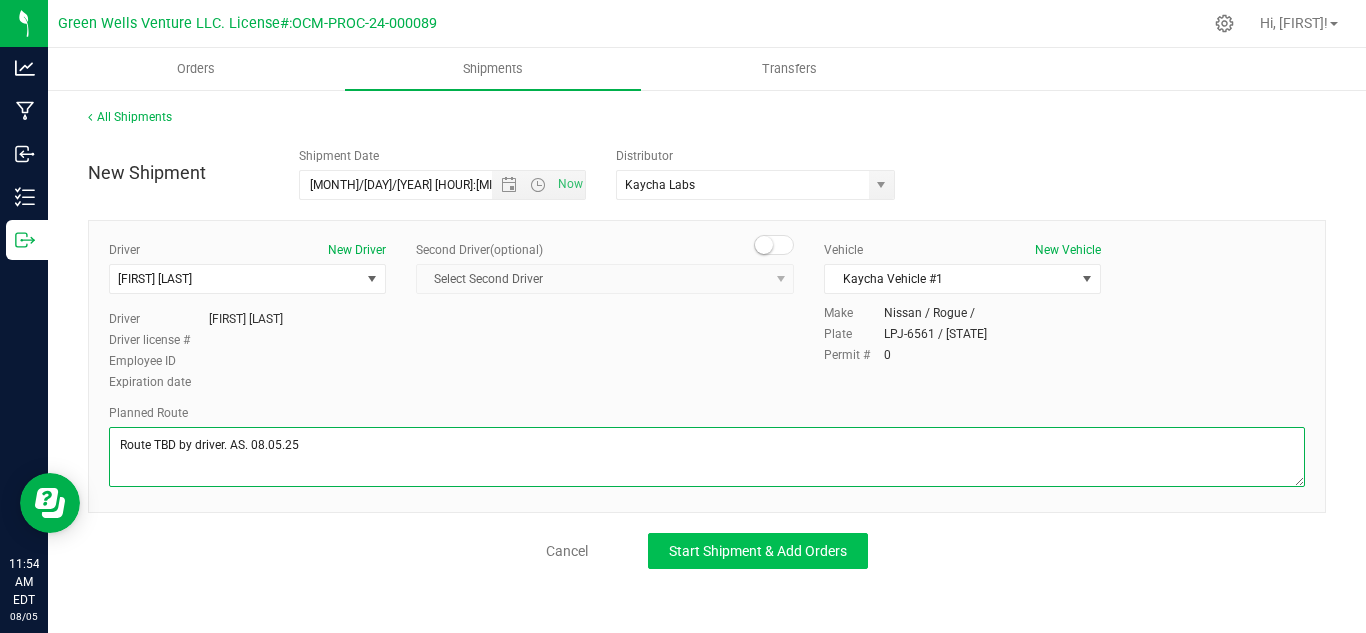 type on "Route TBD by driver. AS. 08.05.25" 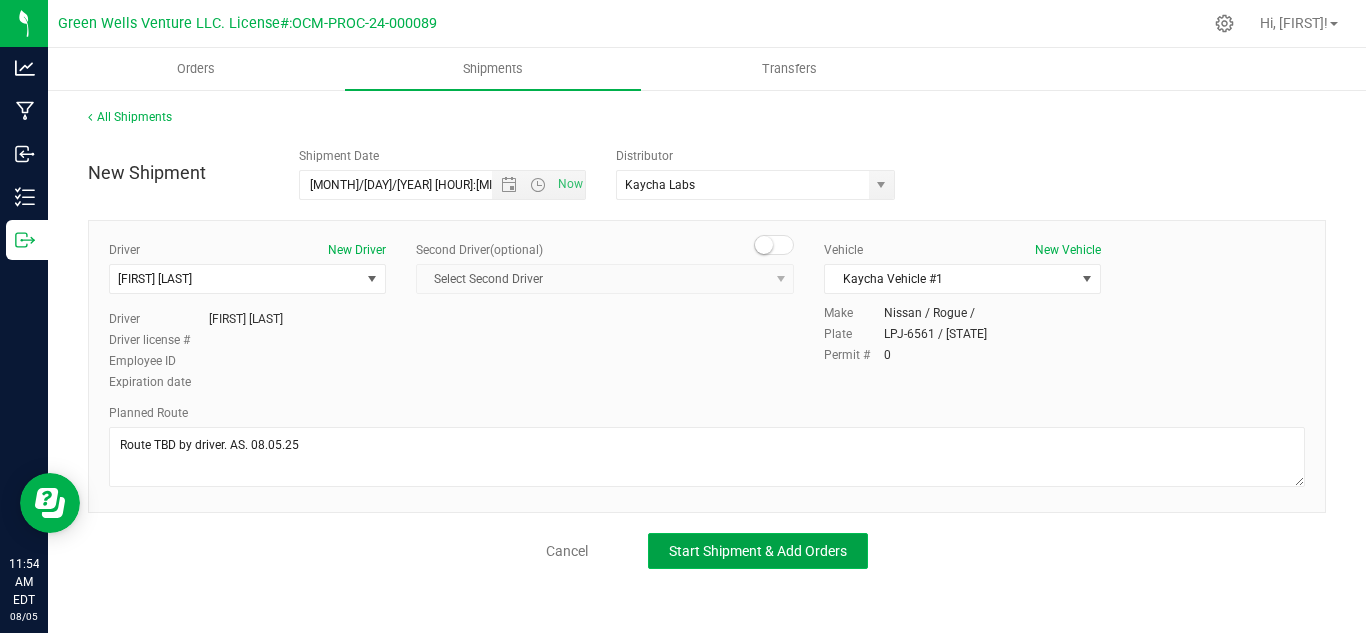 click on "Start Shipment & Add Orders" 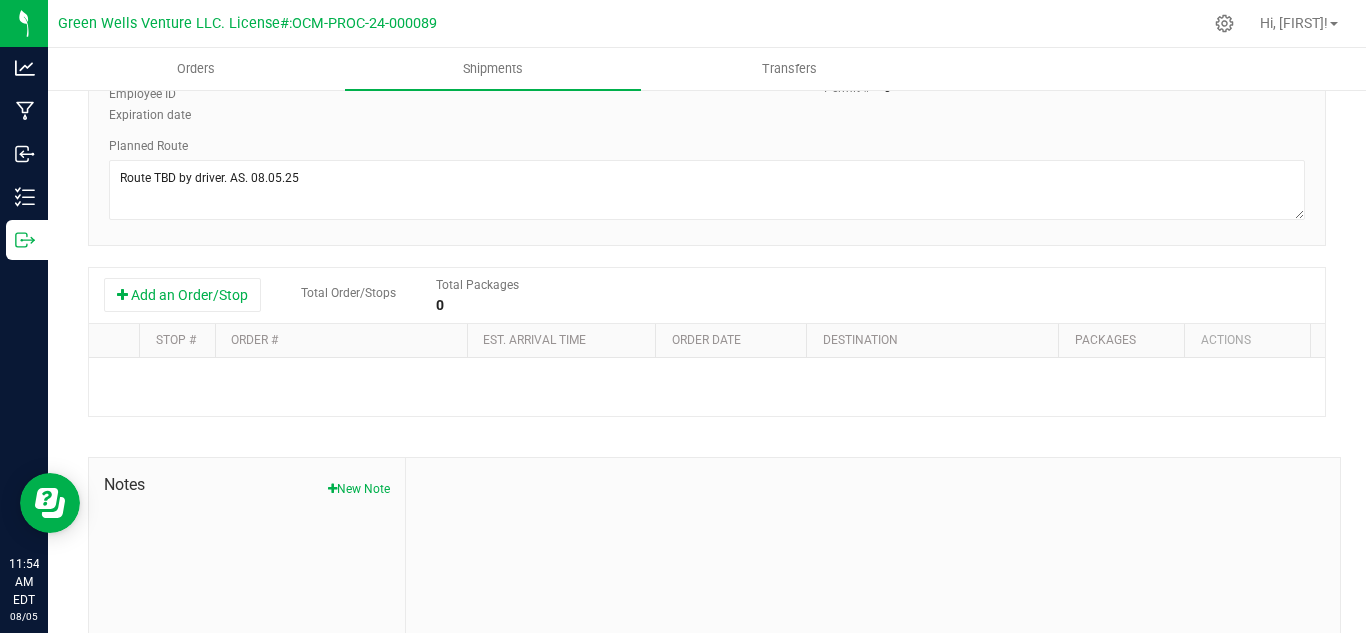 scroll, scrollTop: 300, scrollLeft: 0, axis: vertical 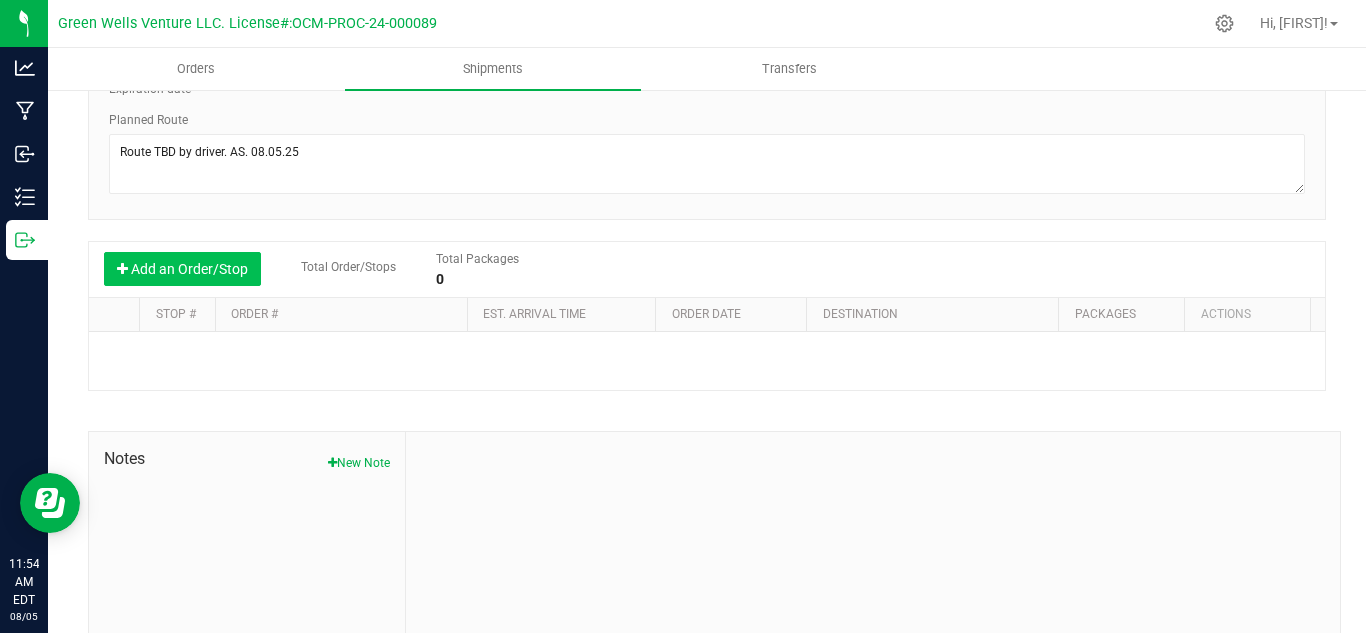click on "Add an Order/Stop" at bounding box center [182, 269] 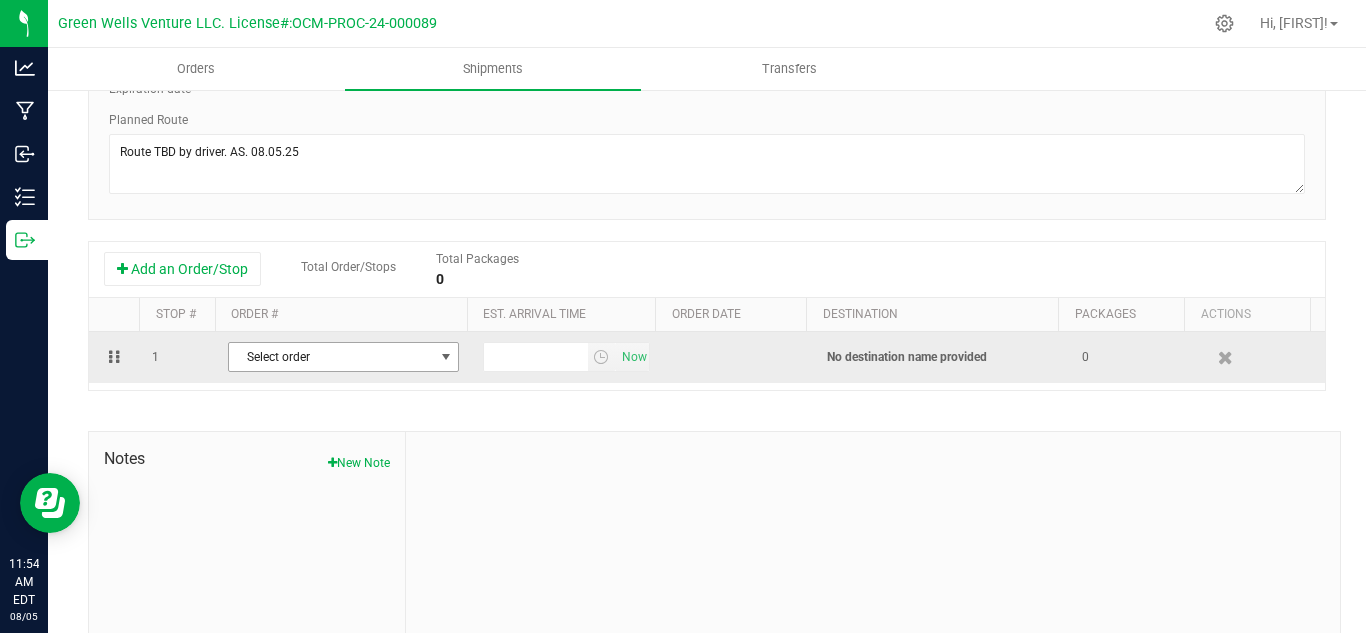 click on "Select order" at bounding box center [331, 357] 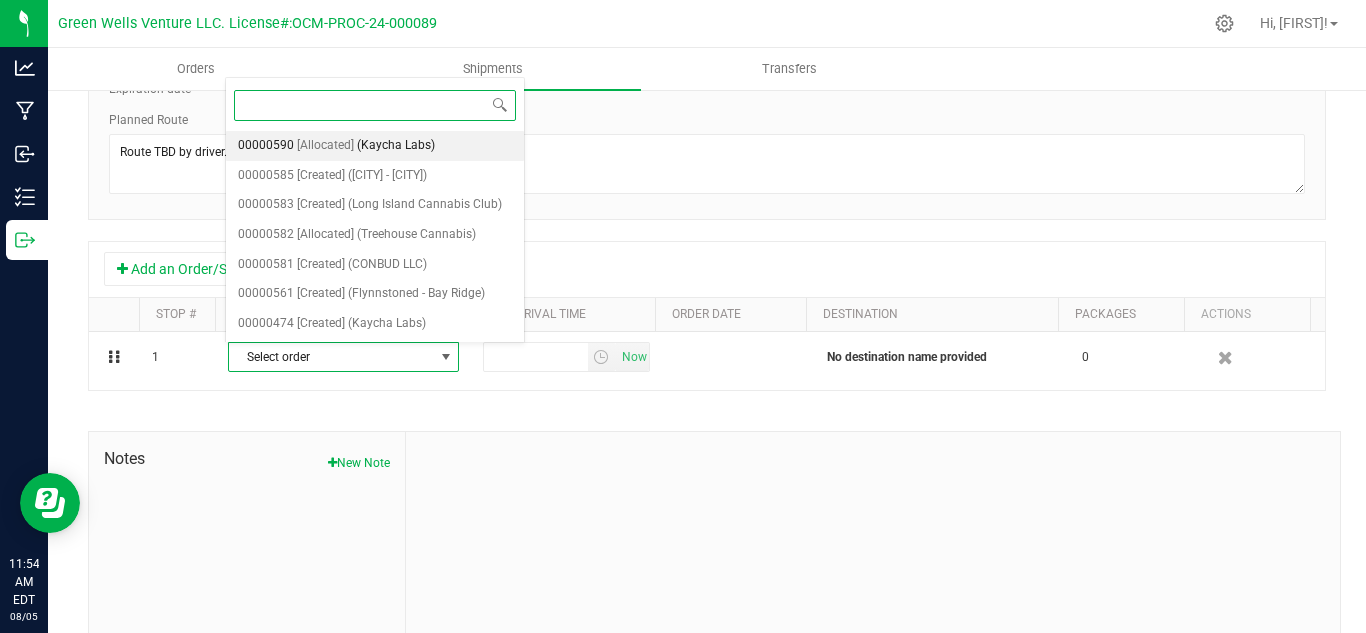 click on "00000590" at bounding box center (266, 146) 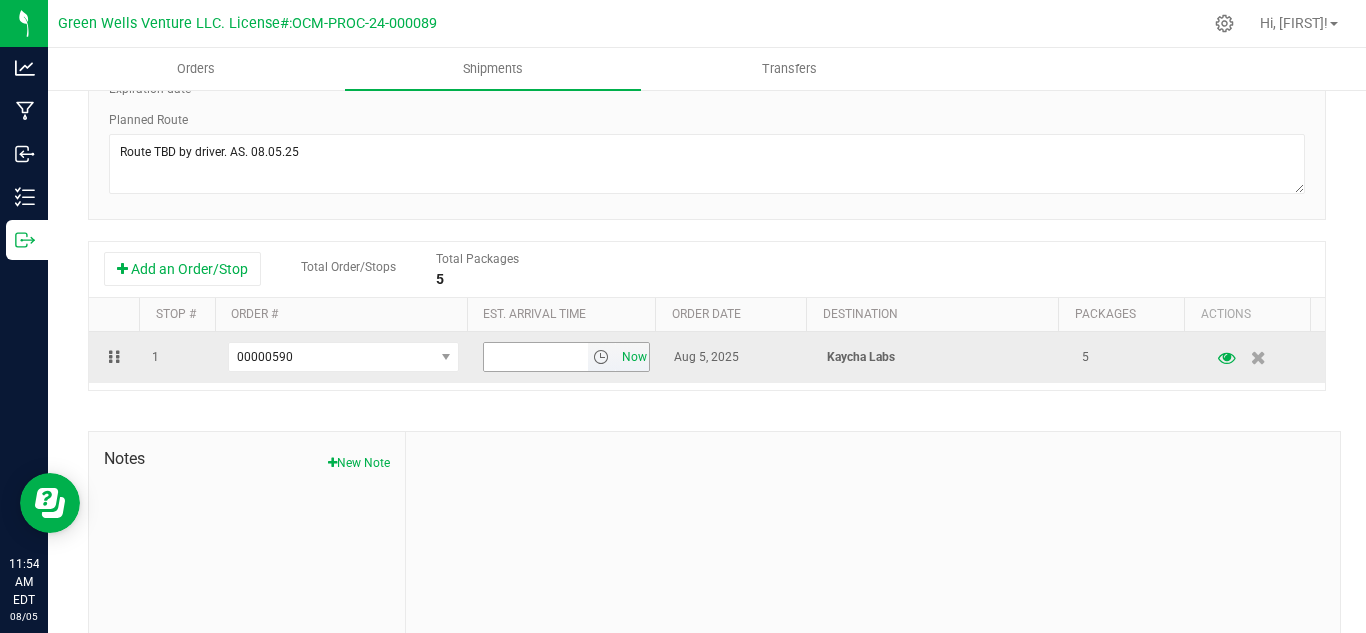 click on "Now" at bounding box center (634, 357) 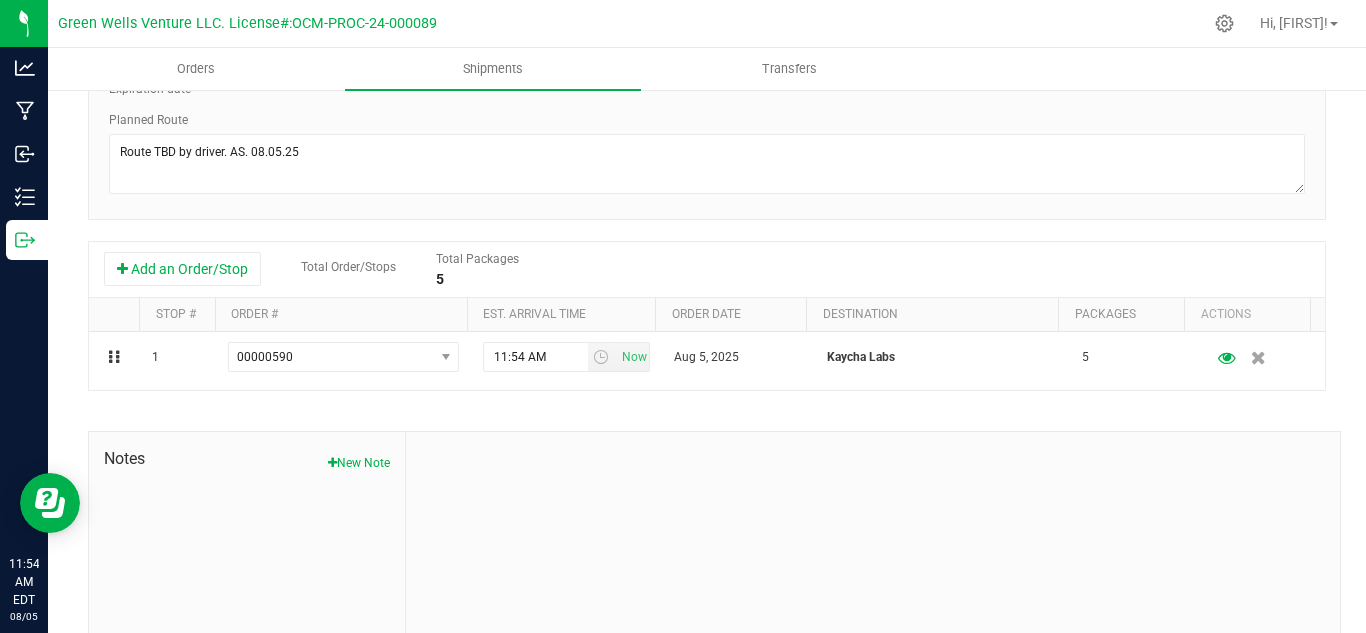 scroll, scrollTop: 0, scrollLeft: 0, axis: both 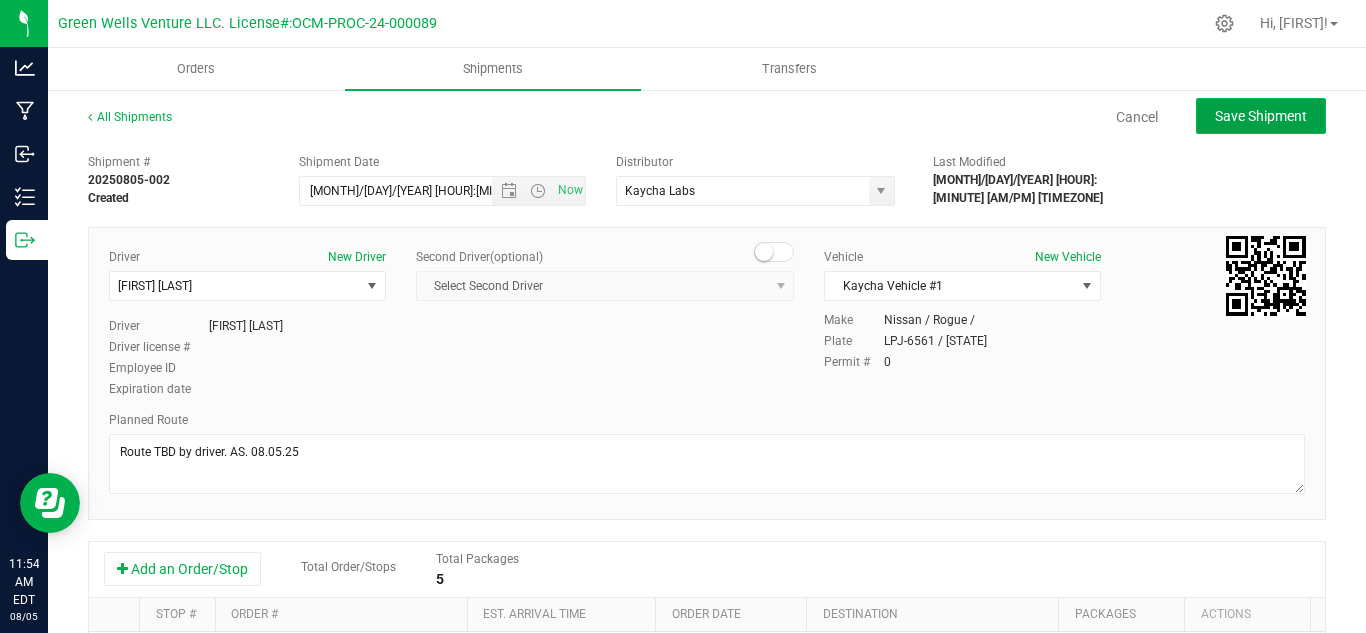 click on "Save Shipment" 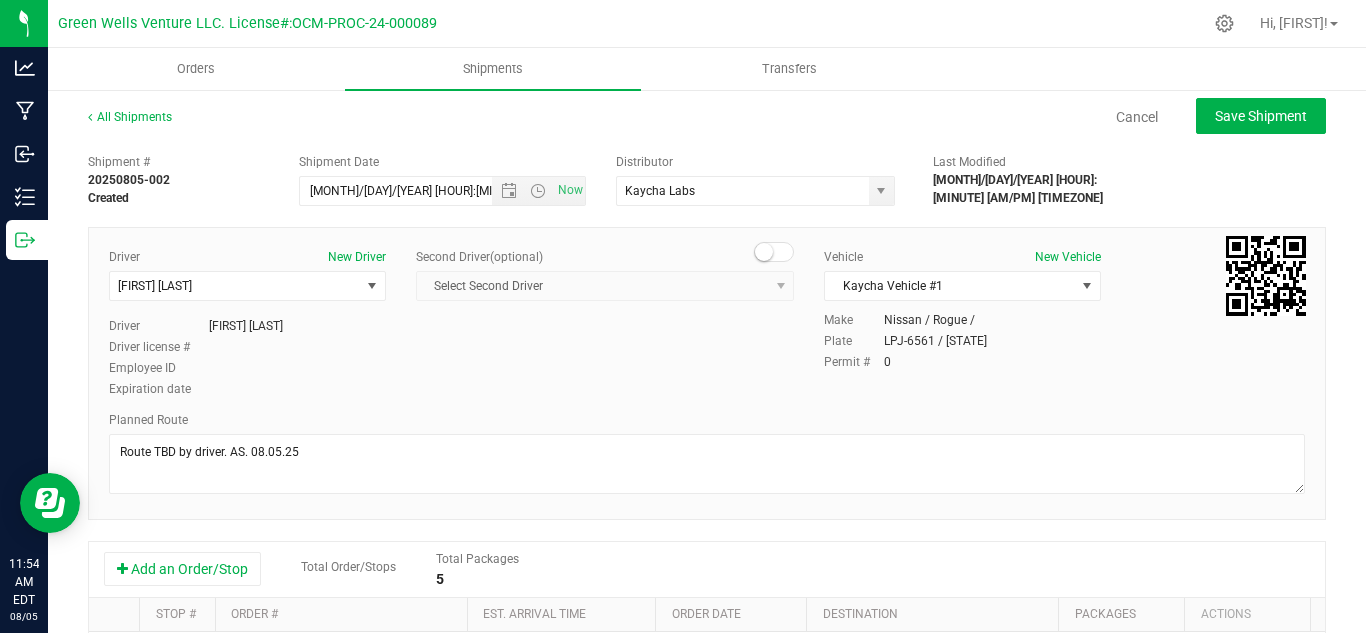type on "[MONTH]/[DAY]/[YEAR] [HOUR]:[MINUTE] [AM/PM]" 